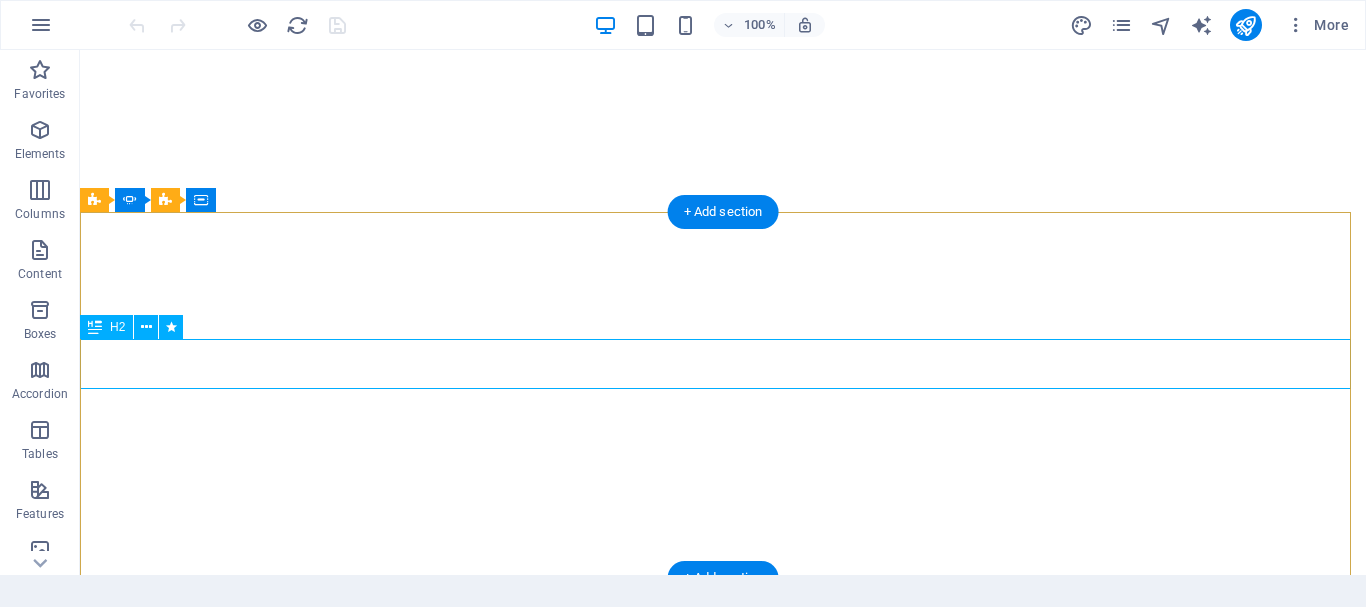 scroll, scrollTop: 0, scrollLeft: 0, axis: both 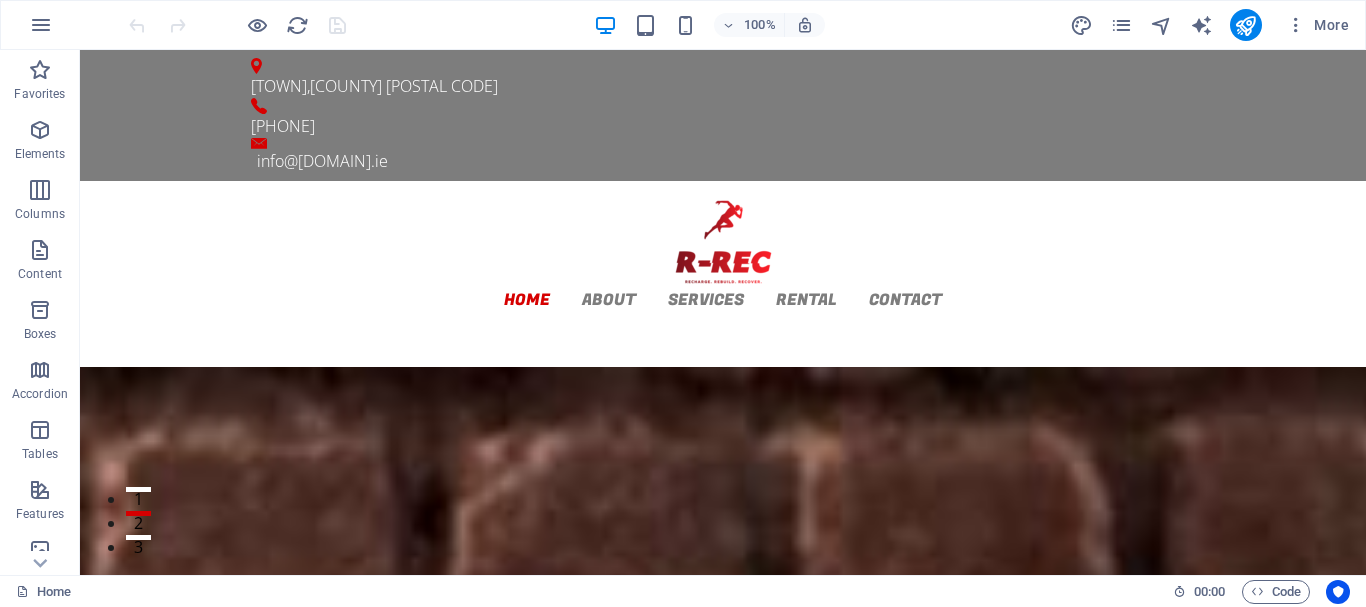 drag, startPoint x: 1354, startPoint y: 112, endPoint x: 1424, endPoint y: 67, distance: 83.21658 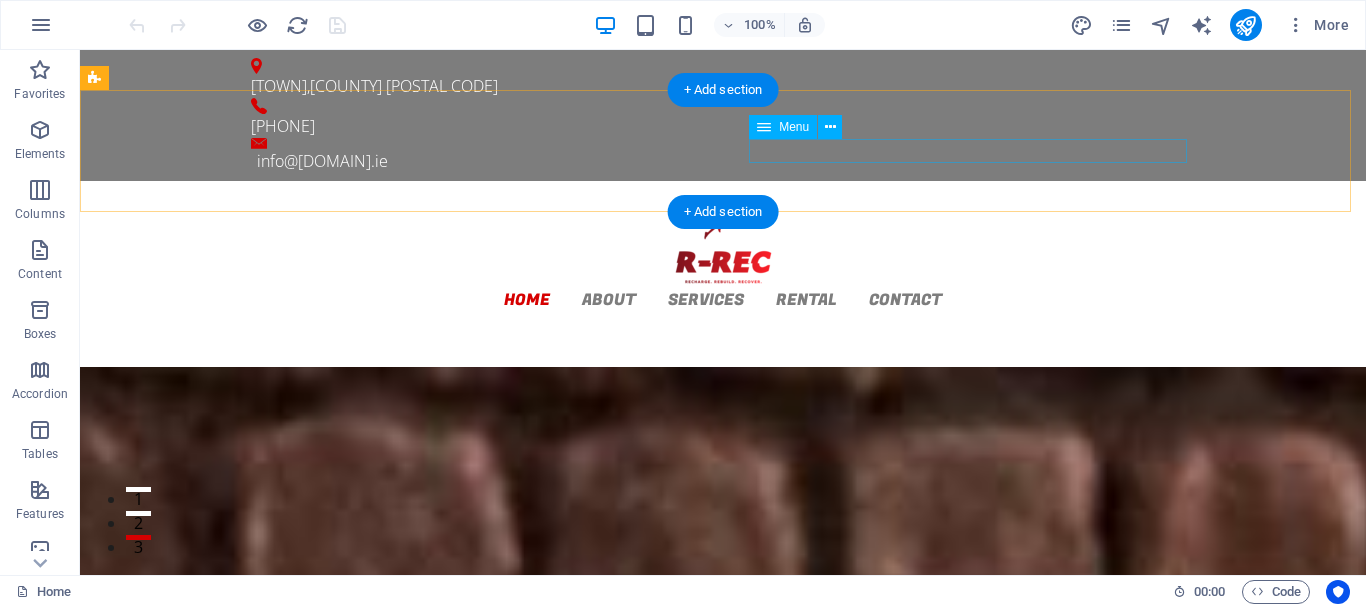 click on "Home About Services Rental Contact" at bounding box center (723, 299) 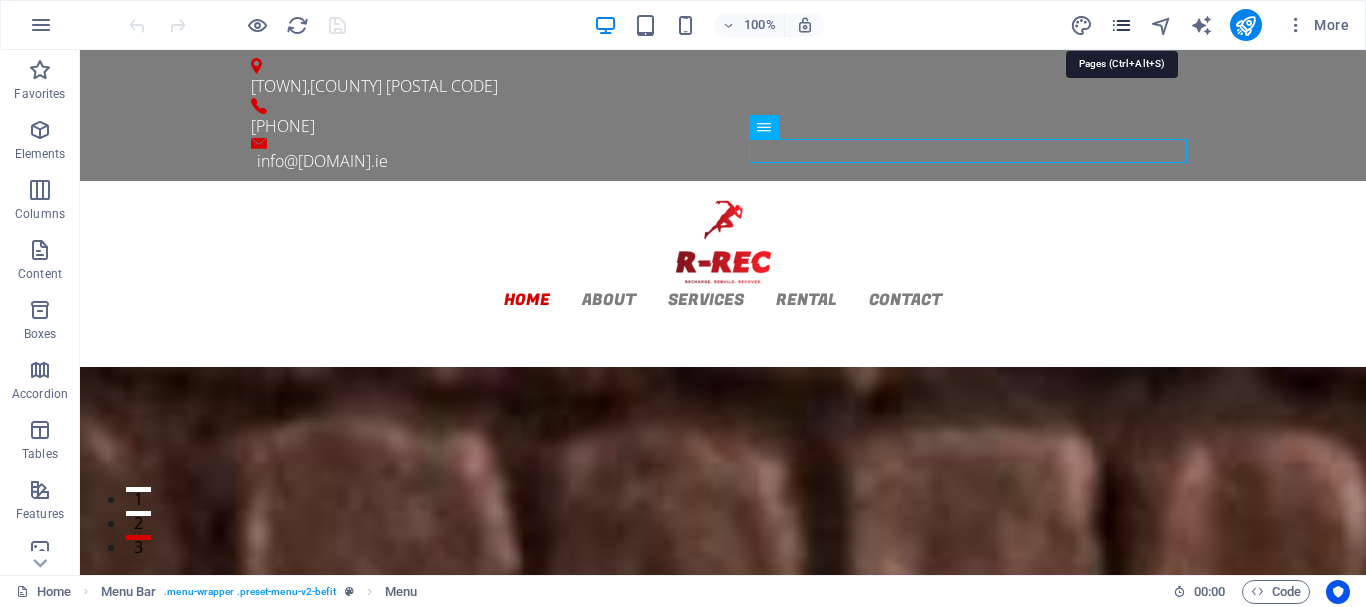 click at bounding box center [1121, 25] 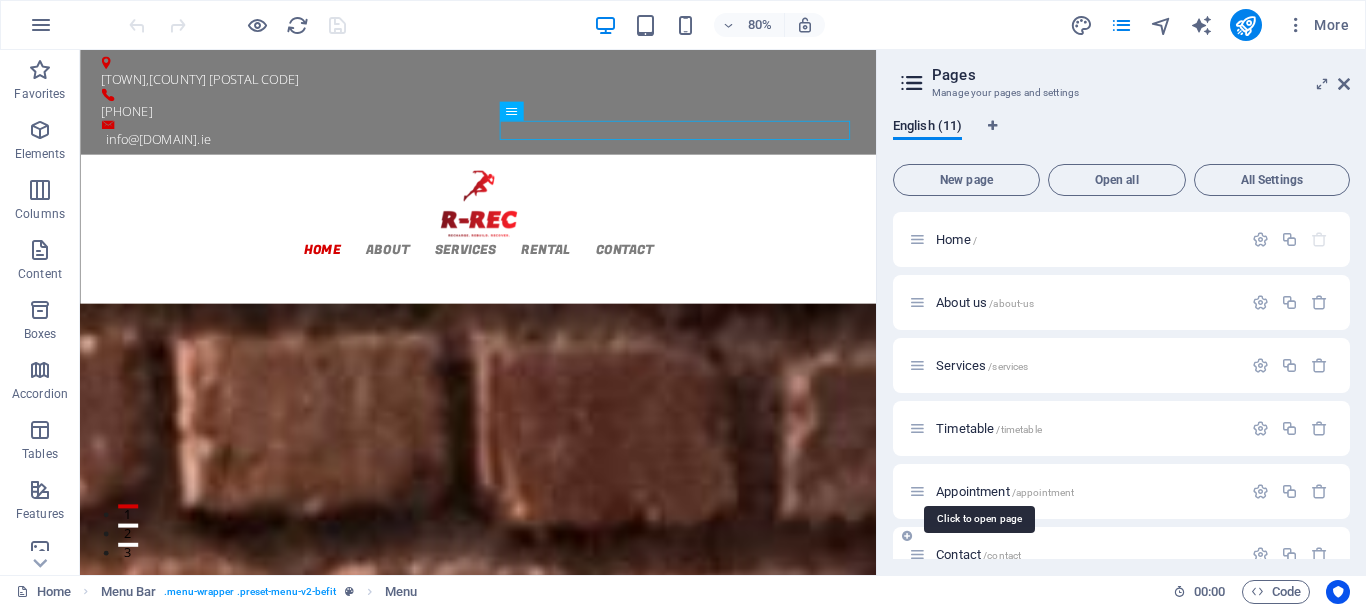 click on "Contact /contact" at bounding box center [978, 554] 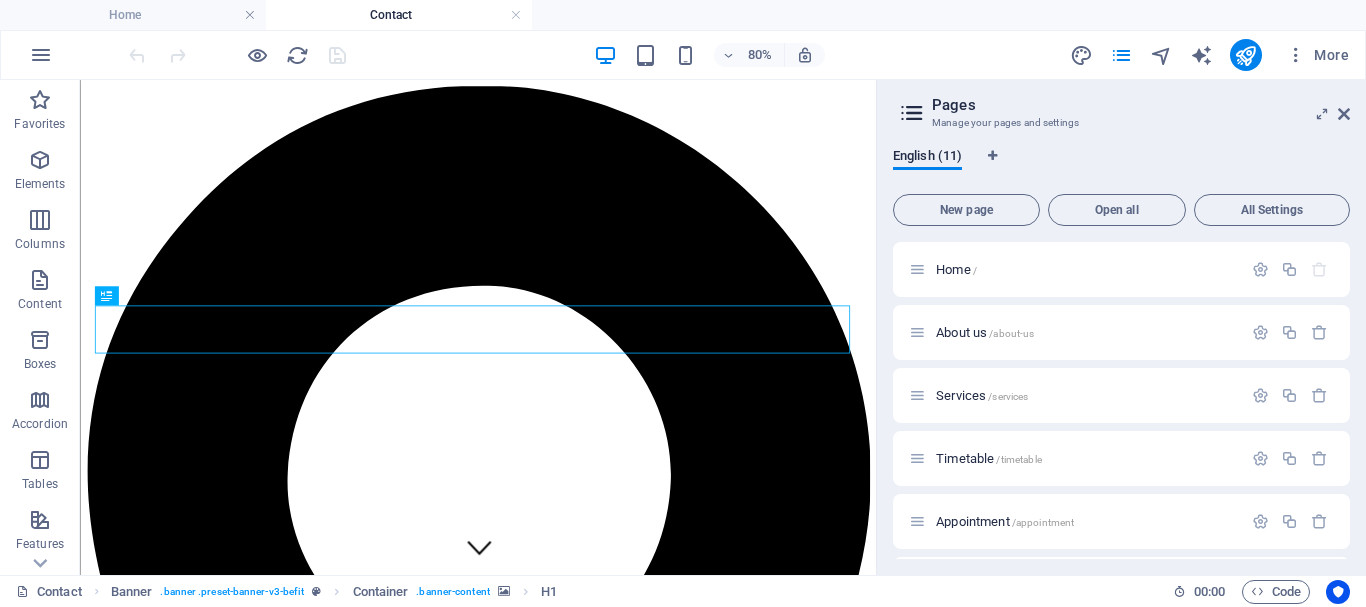scroll, scrollTop: 0, scrollLeft: 0, axis: both 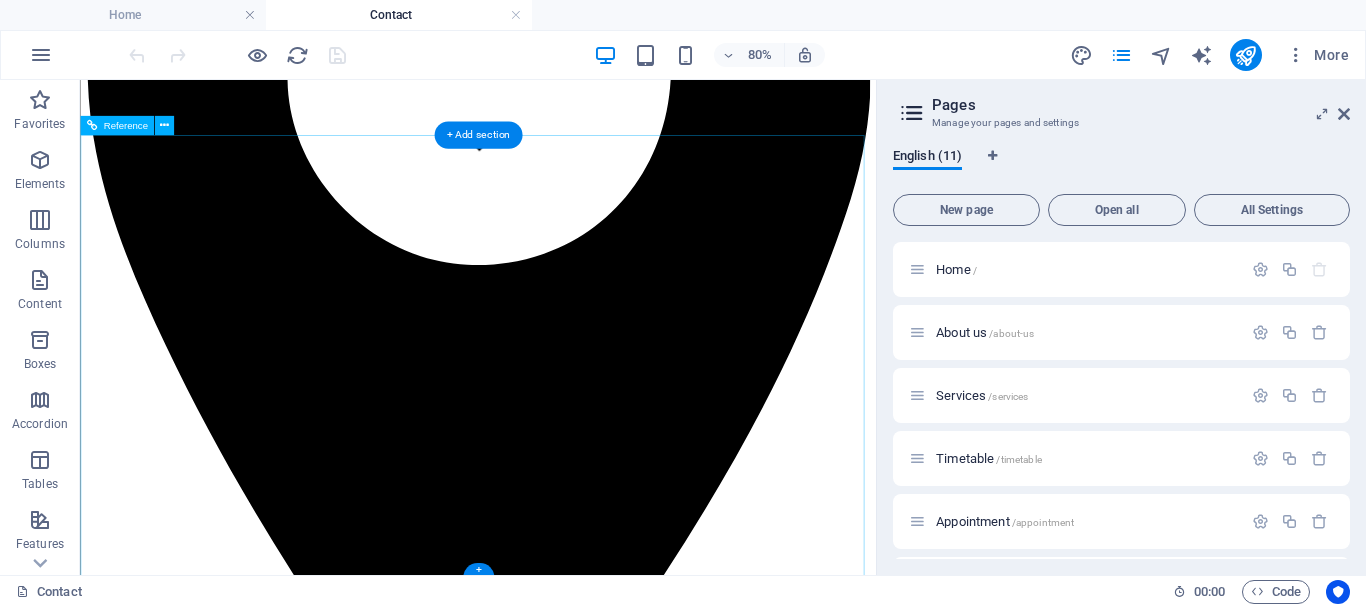 click 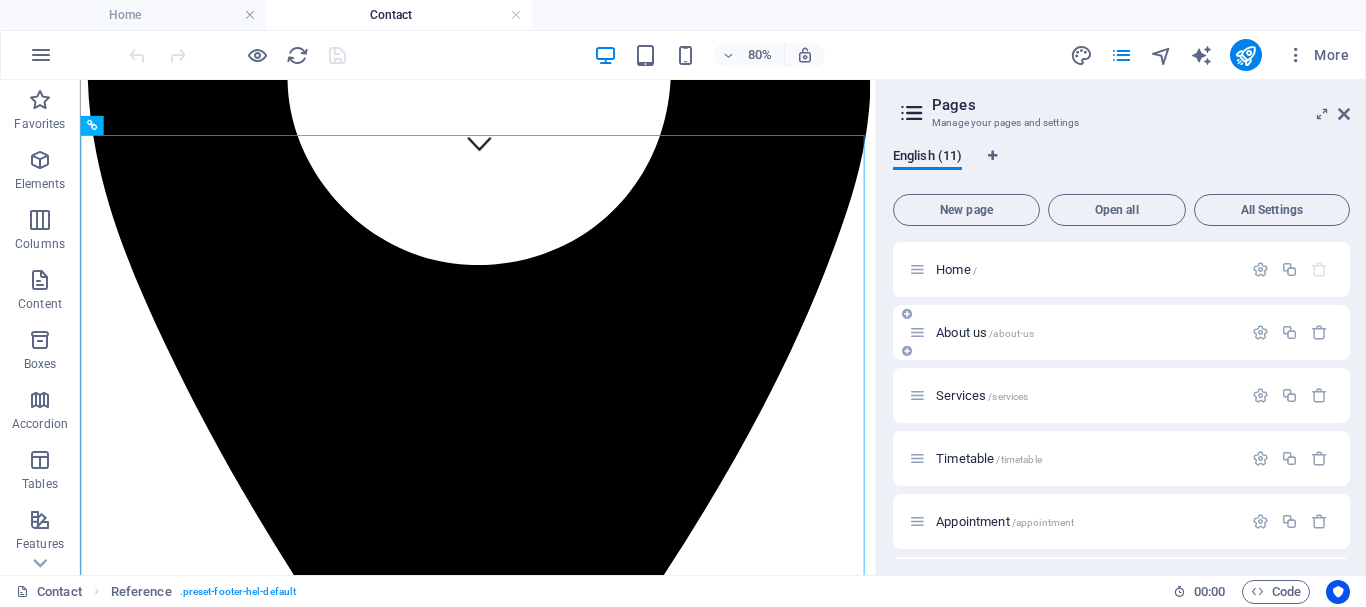 drag, startPoint x: 1350, startPoint y: 279, endPoint x: 1344, endPoint y: 333, distance: 54.33231 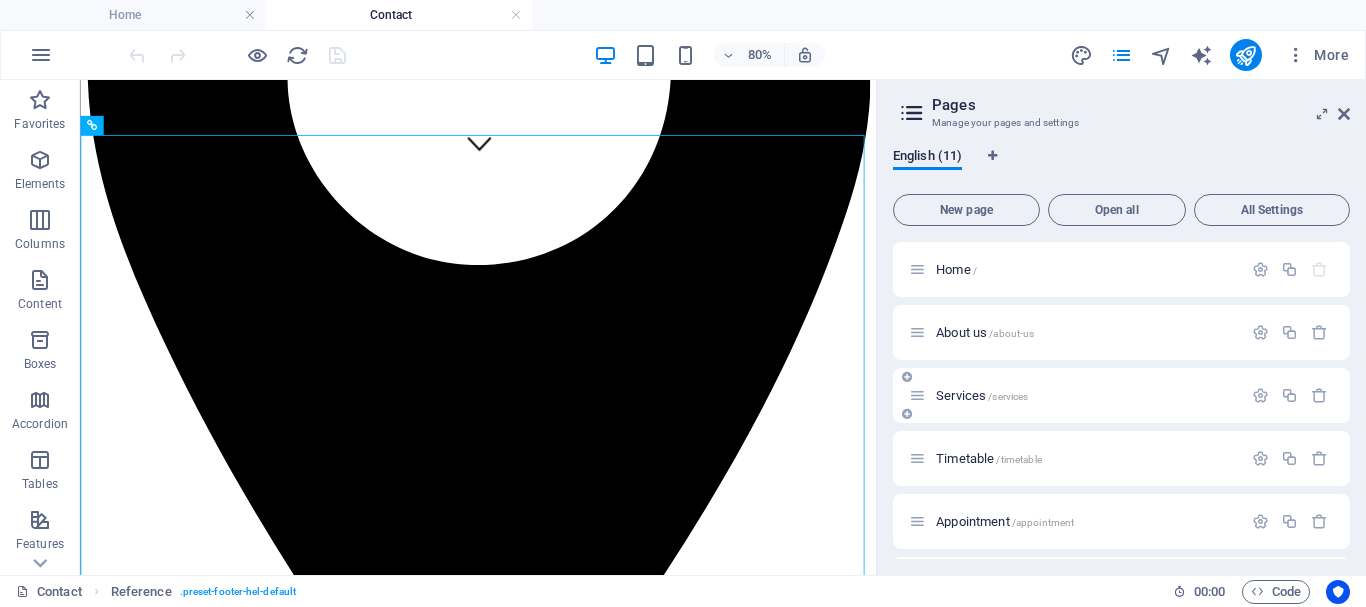 drag, startPoint x: 1344, startPoint y: 333, endPoint x: 1344, endPoint y: 376, distance: 43 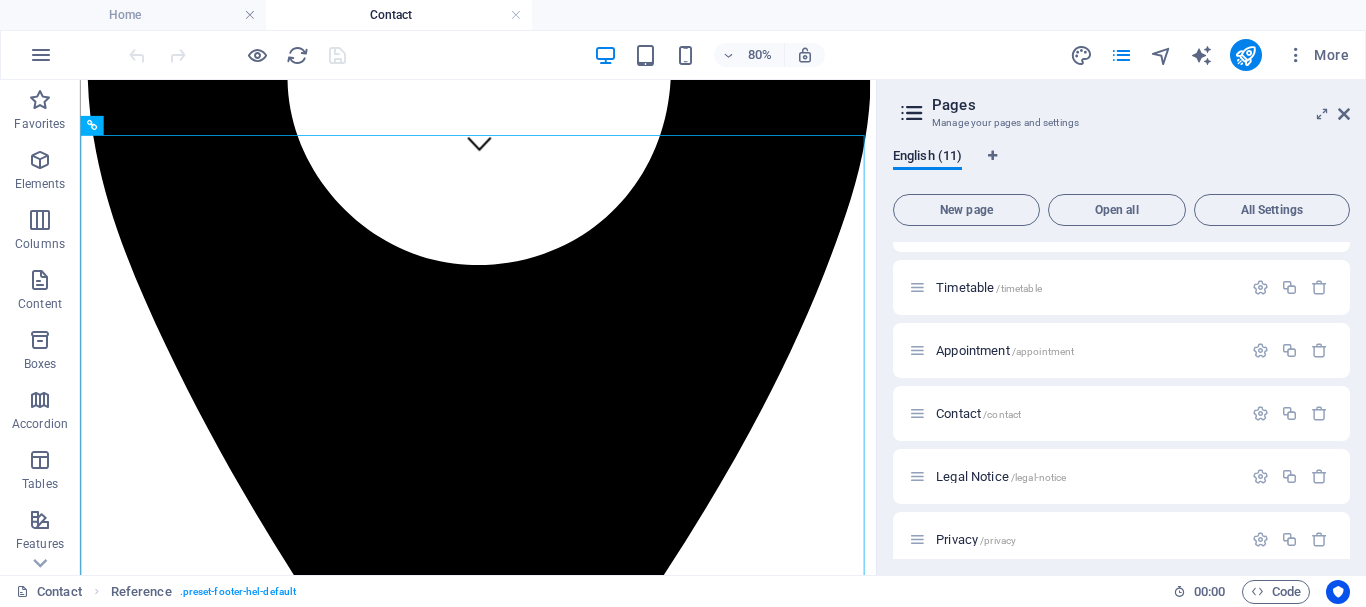 scroll, scrollTop: 172, scrollLeft: 0, axis: vertical 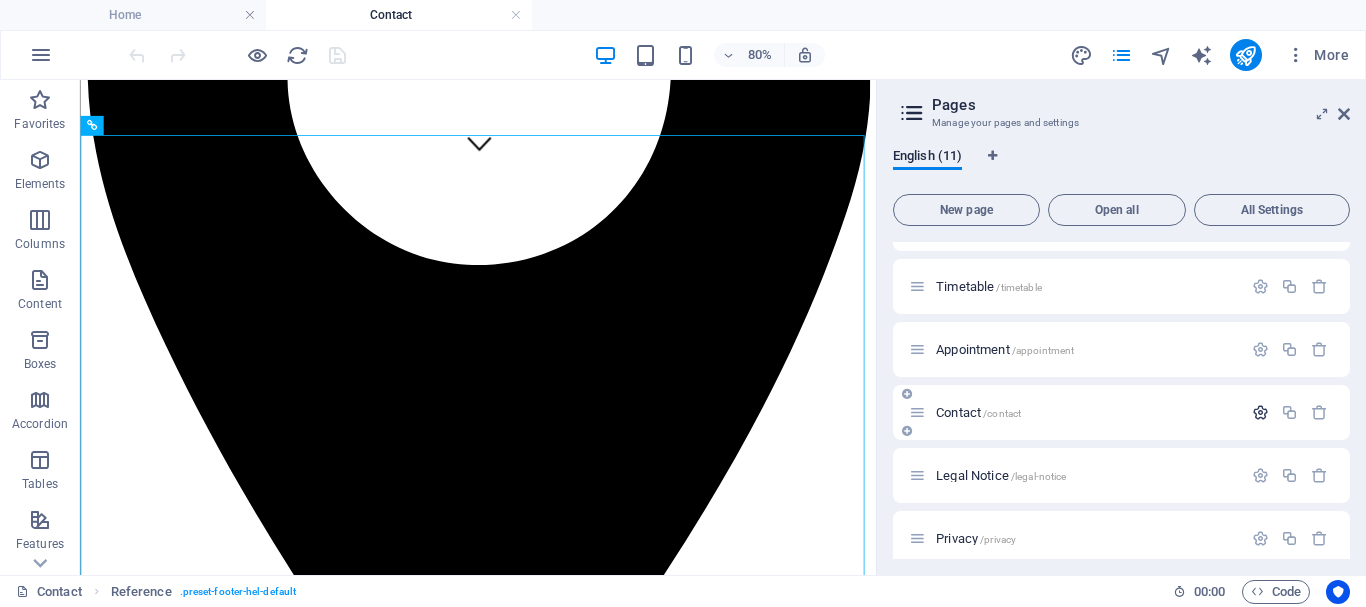 click at bounding box center [1260, 412] 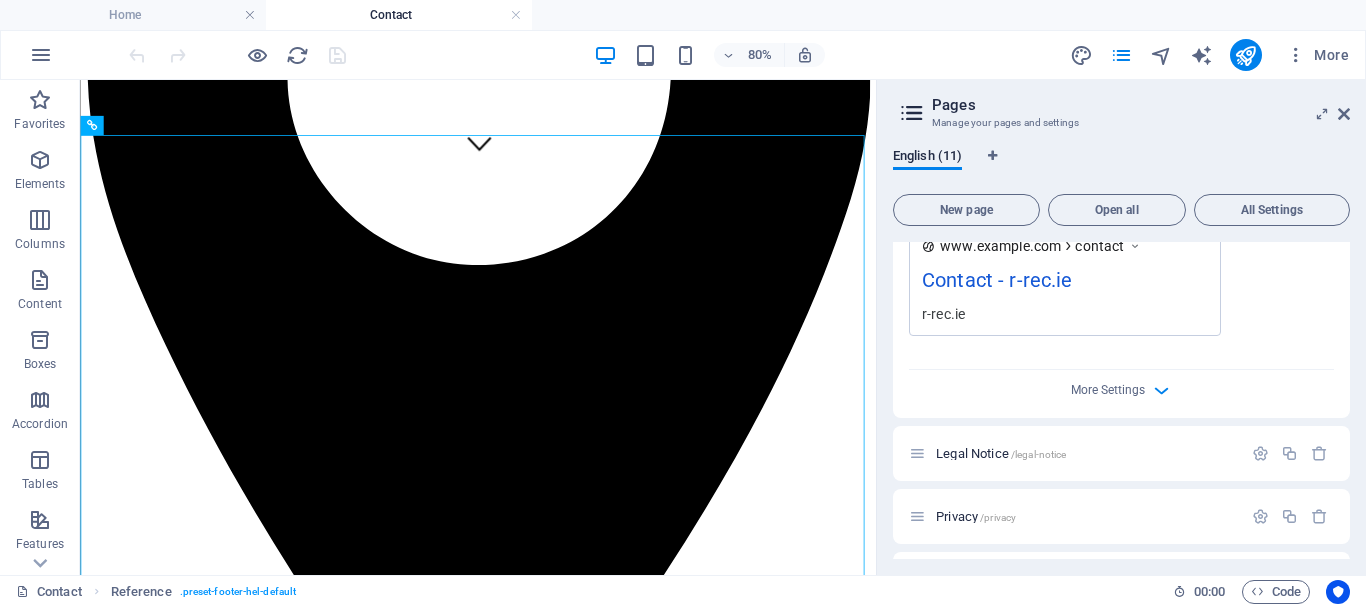 scroll, scrollTop: 976, scrollLeft: 0, axis: vertical 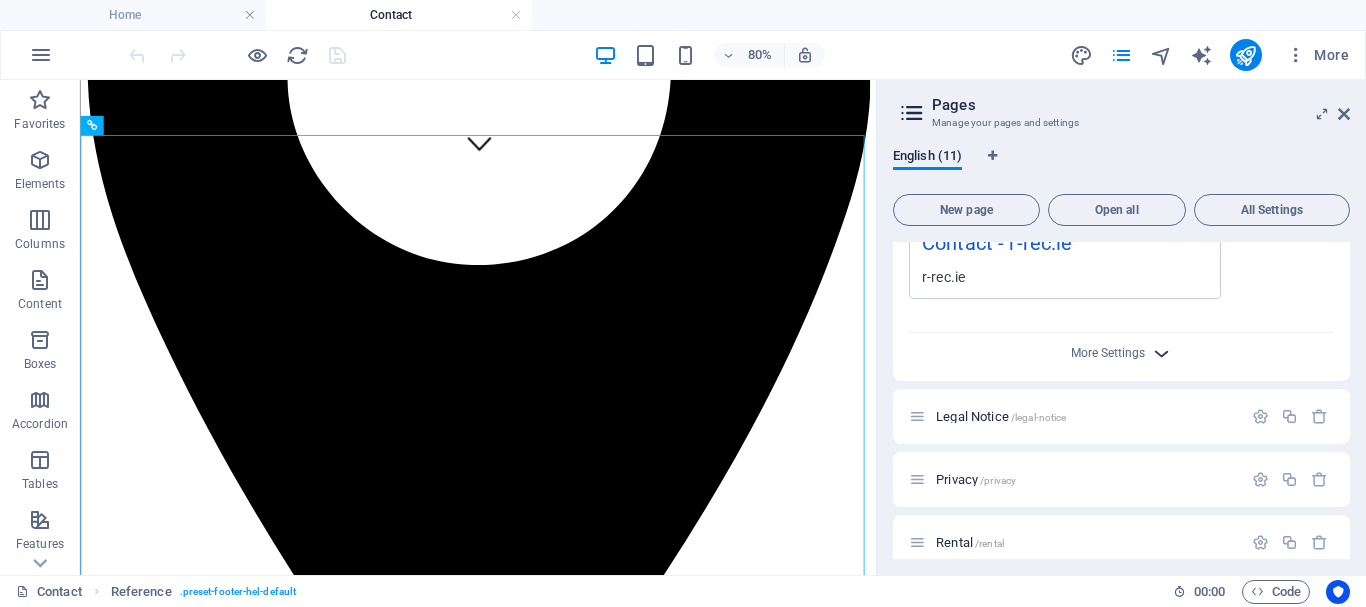 click at bounding box center (1161, 353) 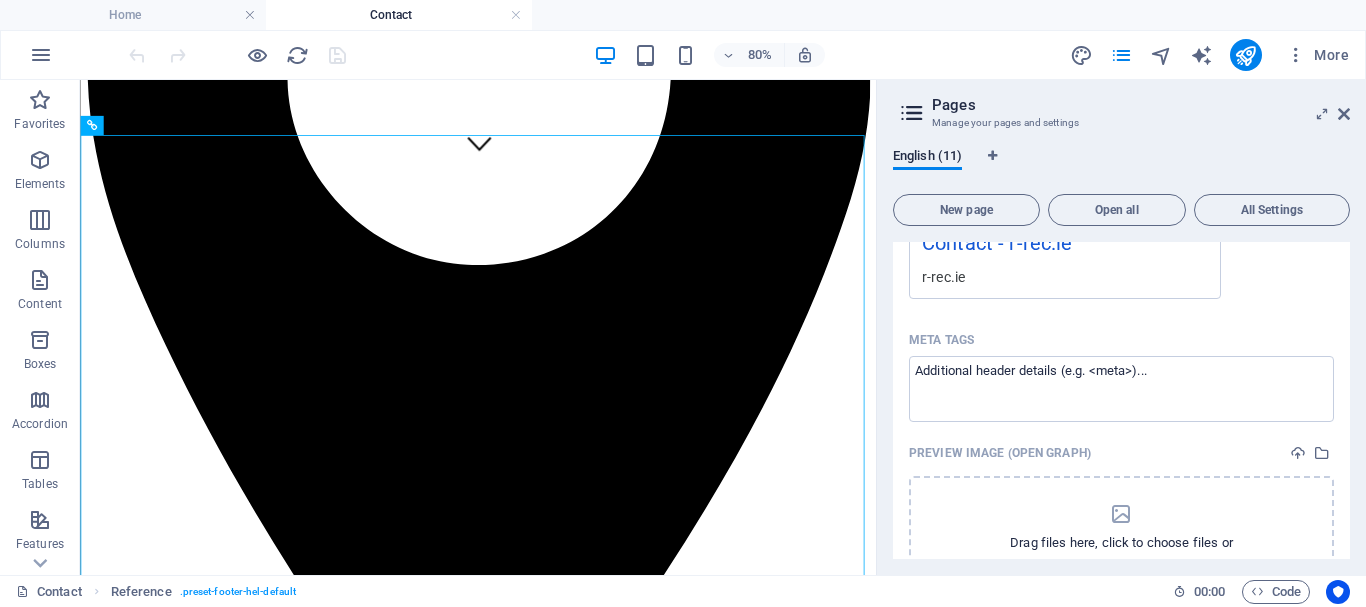 drag, startPoint x: 1350, startPoint y: 423, endPoint x: 1351, endPoint y: 454, distance: 31.016125 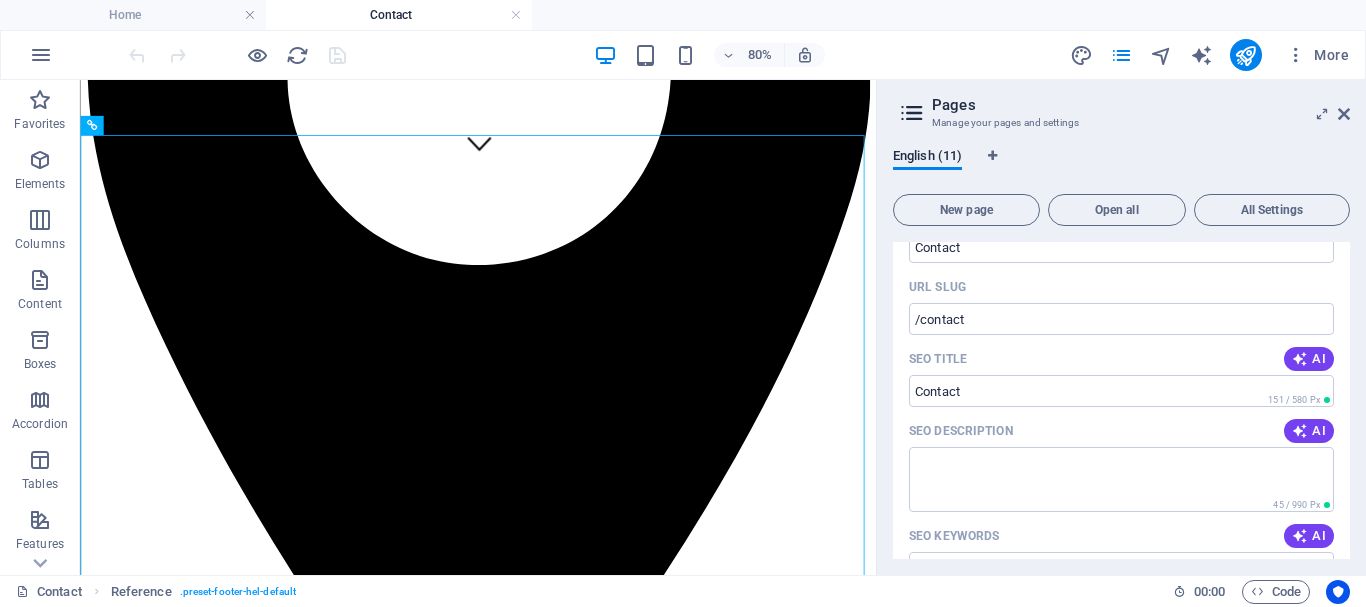 scroll, scrollTop: 0, scrollLeft: 0, axis: both 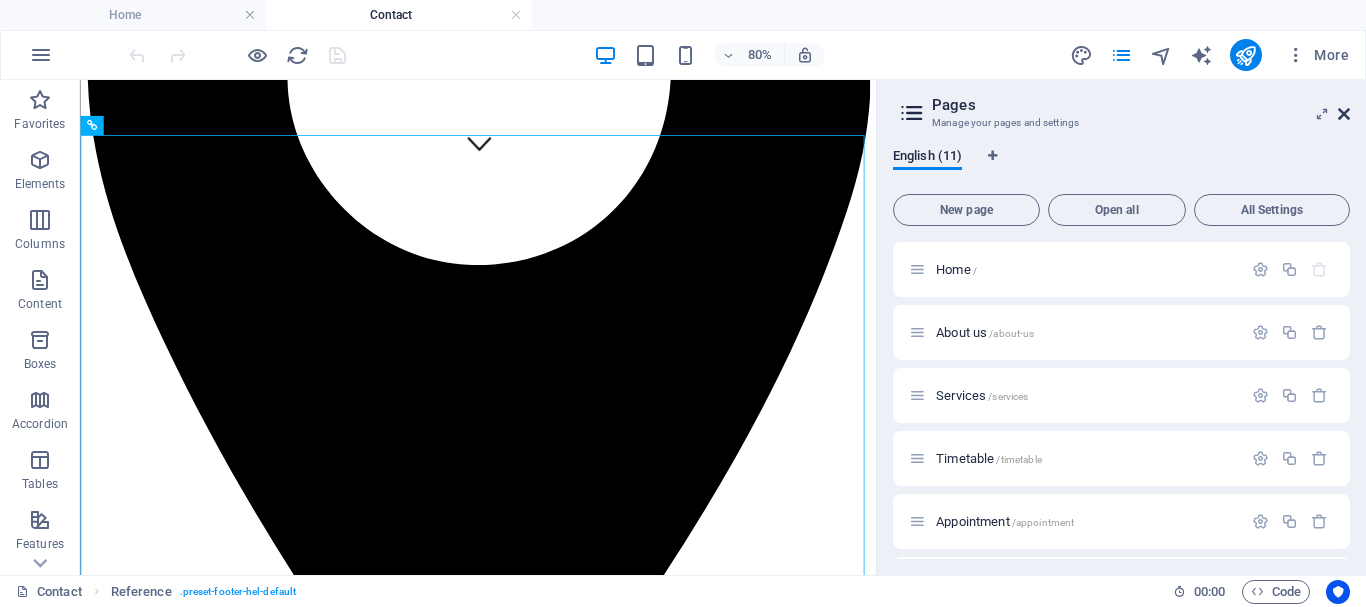 click at bounding box center (1344, 114) 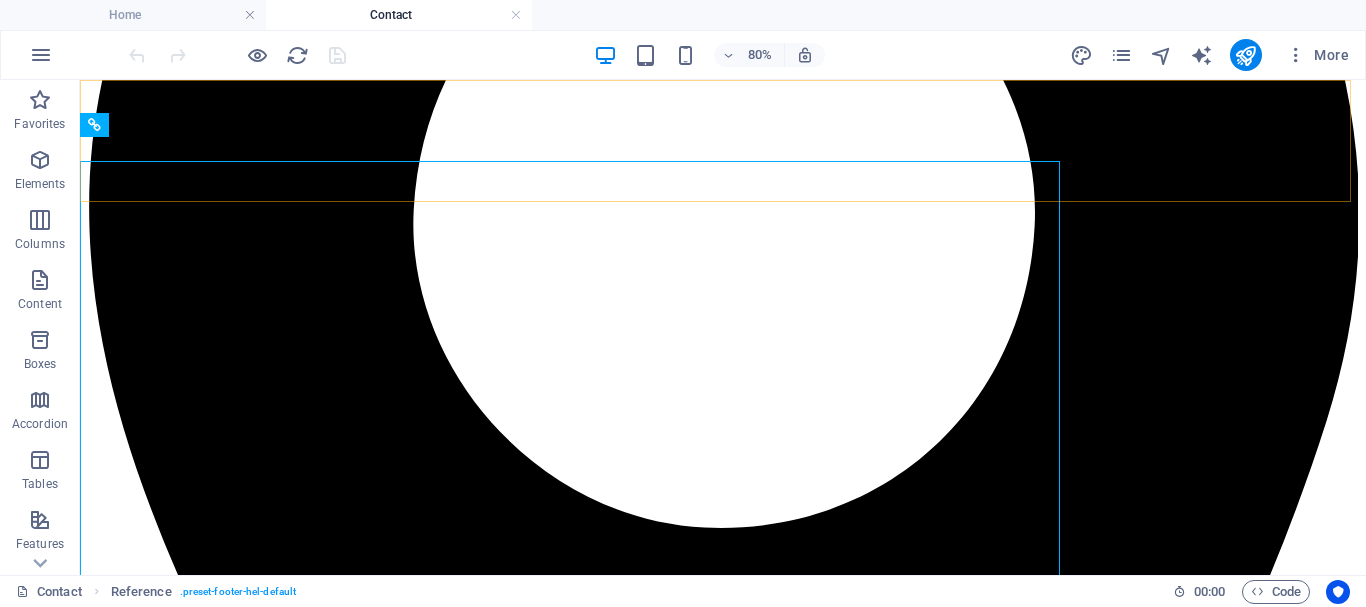 scroll, scrollTop: 493, scrollLeft: 0, axis: vertical 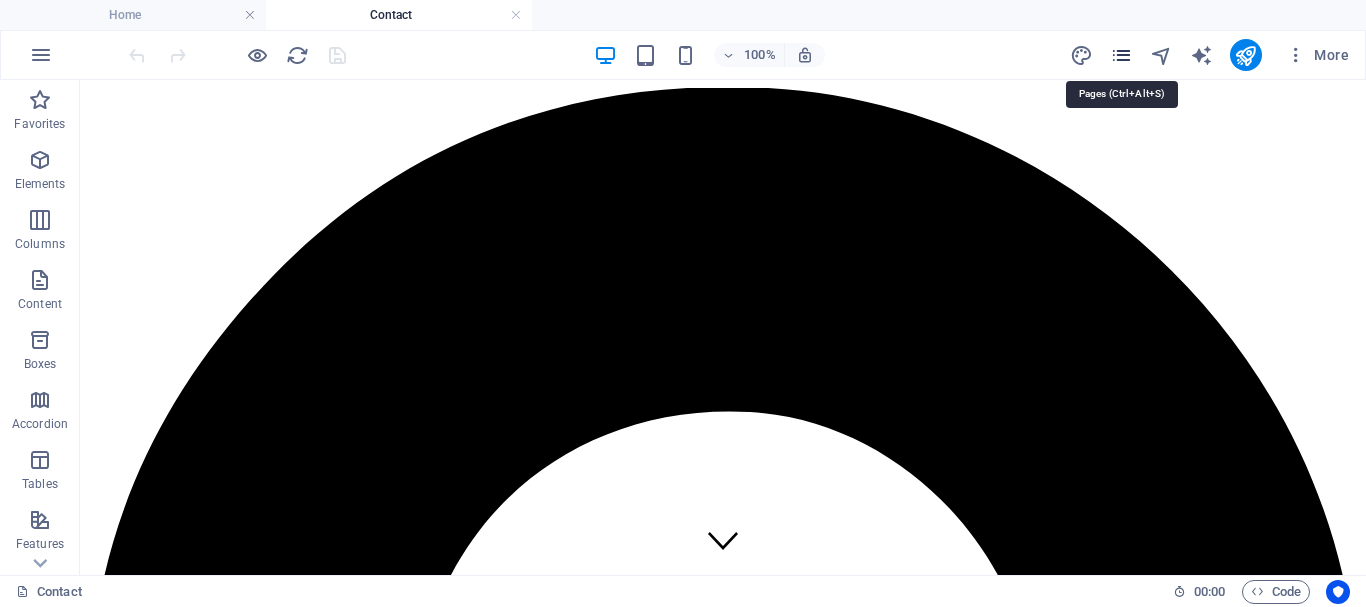 click at bounding box center [1121, 55] 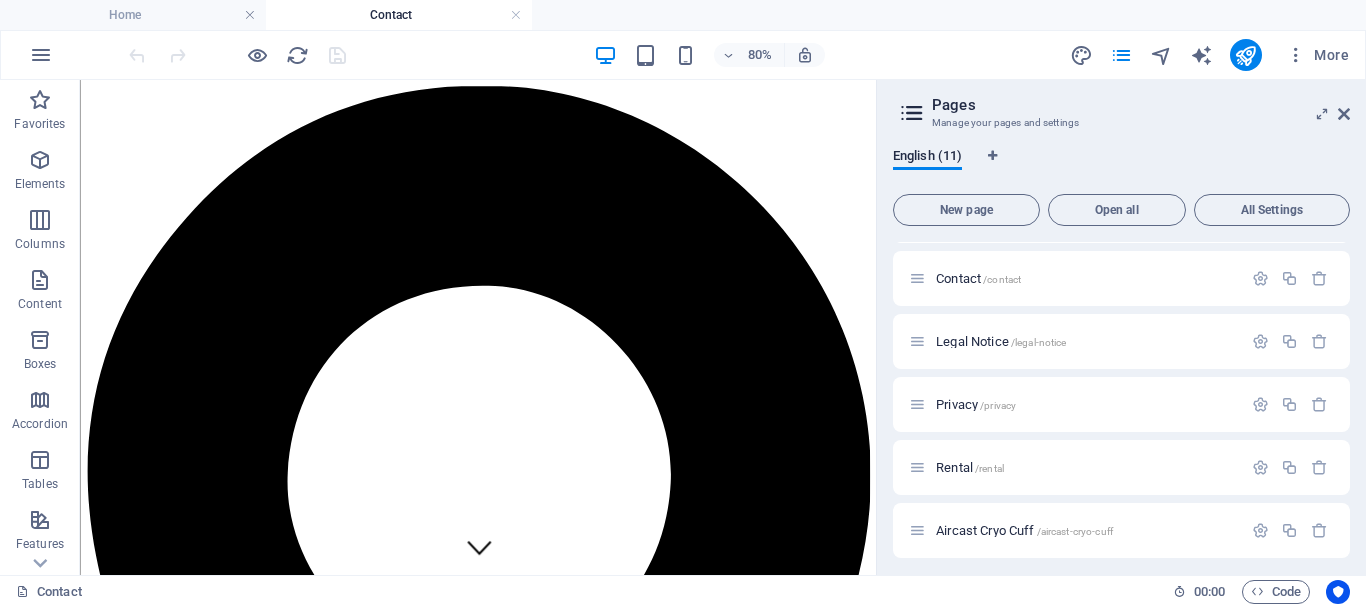 scroll, scrollTop: 376, scrollLeft: 0, axis: vertical 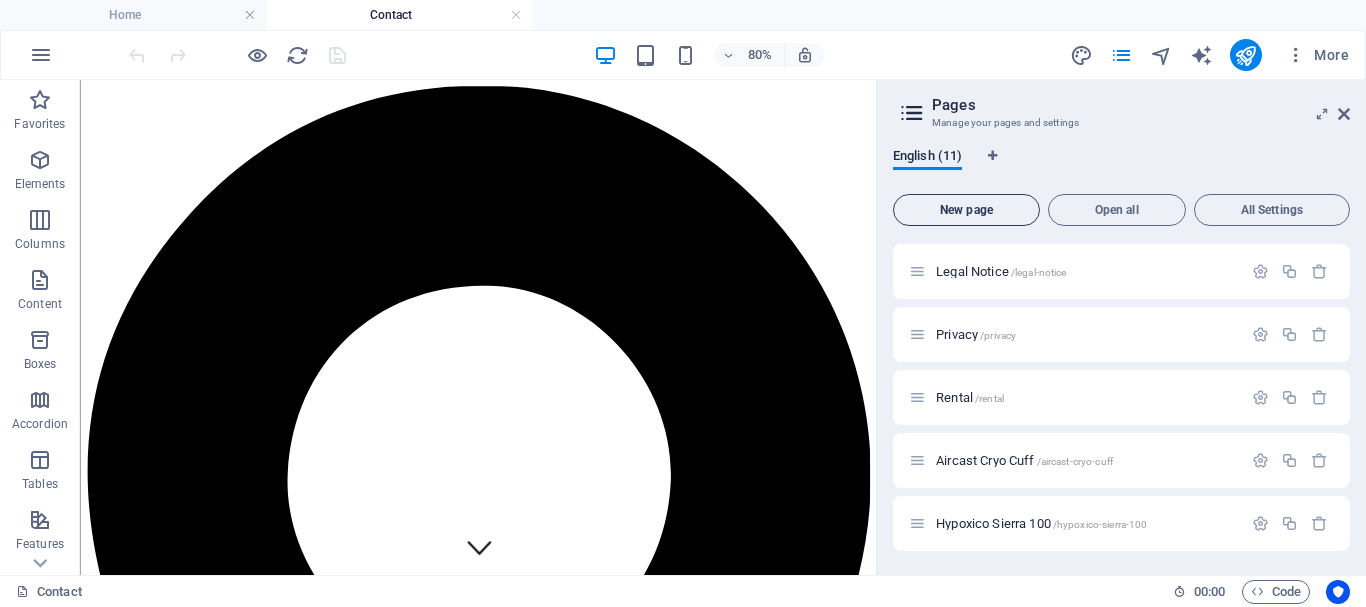 click on "New page" at bounding box center (966, 210) 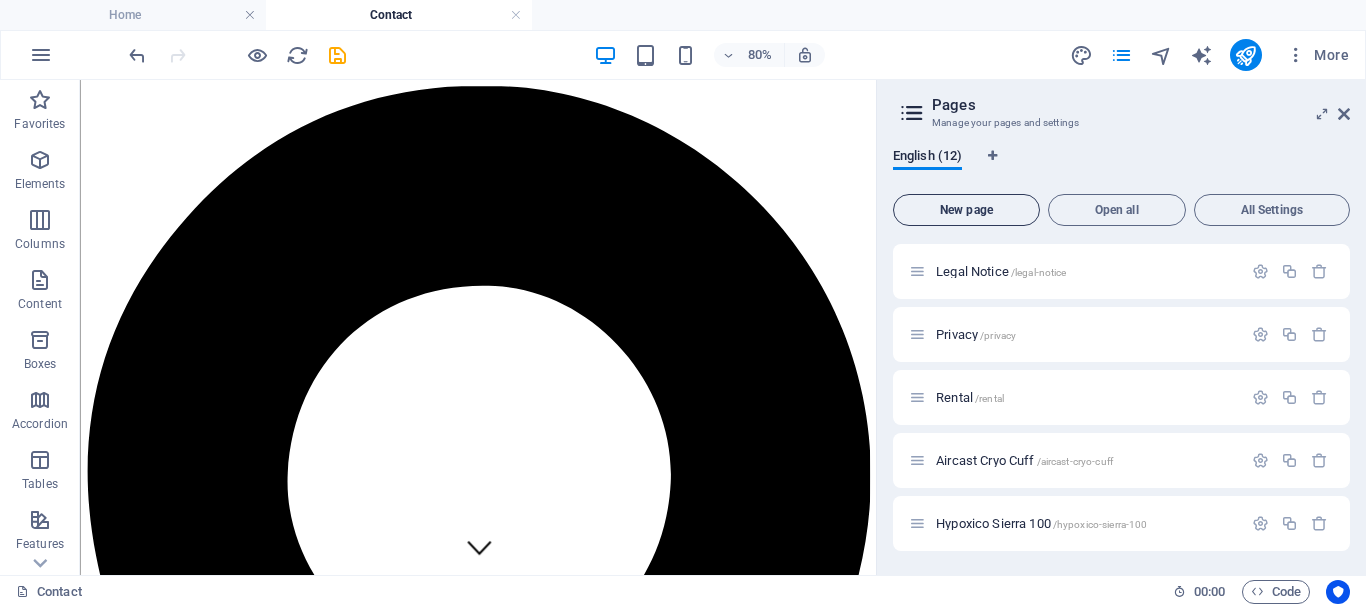 scroll, scrollTop: 638, scrollLeft: 0, axis: vertical 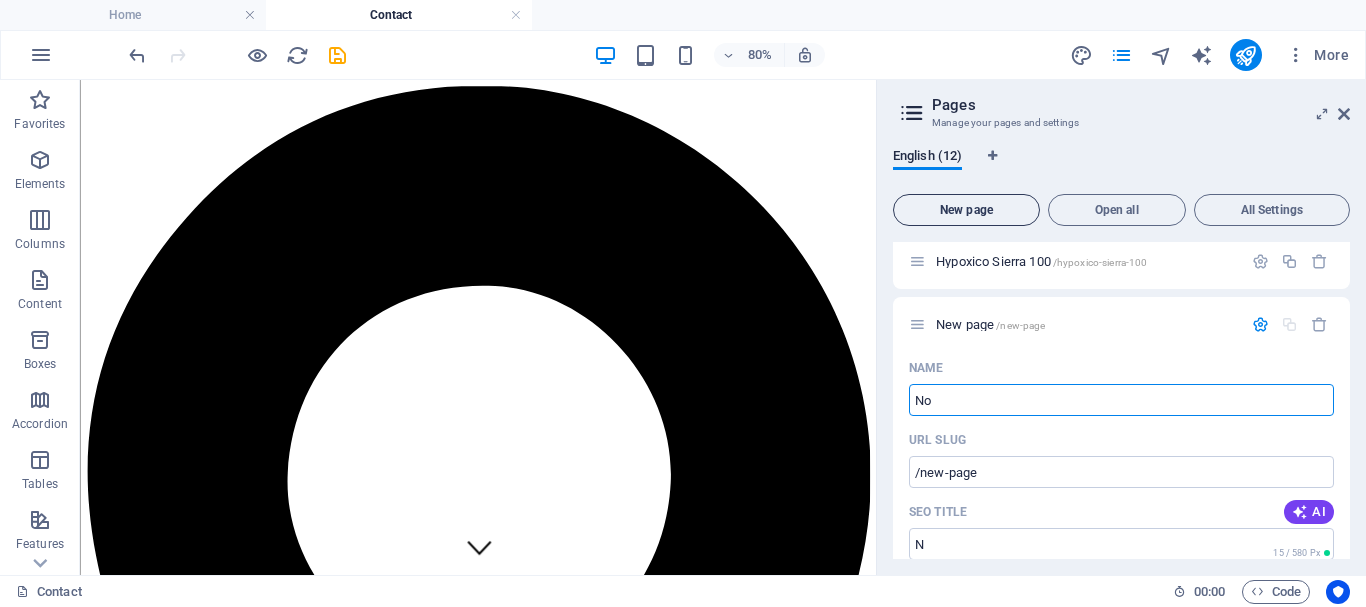 type on "Nor" 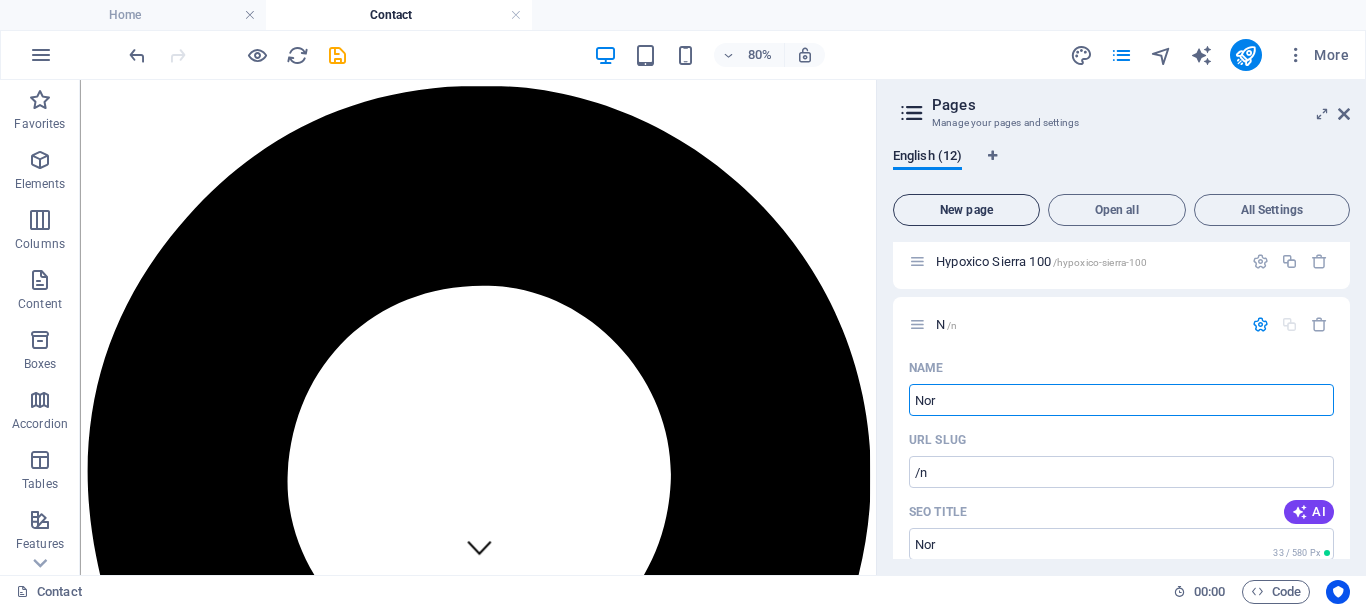 type on "/n" 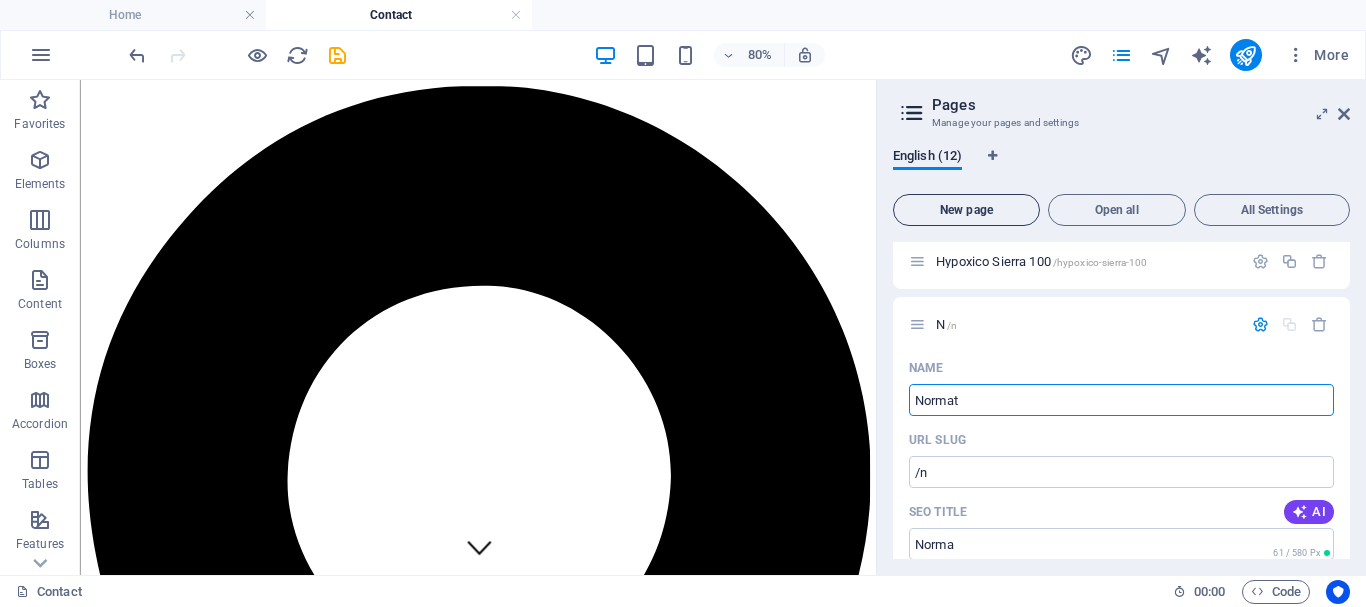 type on "Normate" 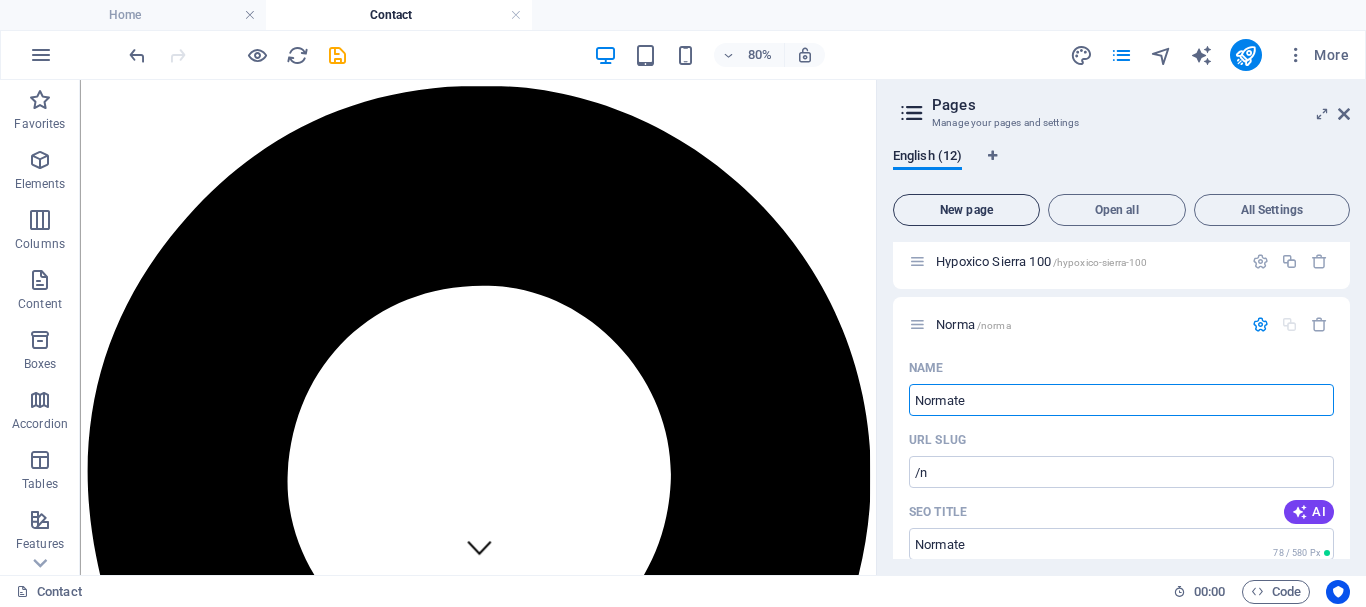 type on "/norma" 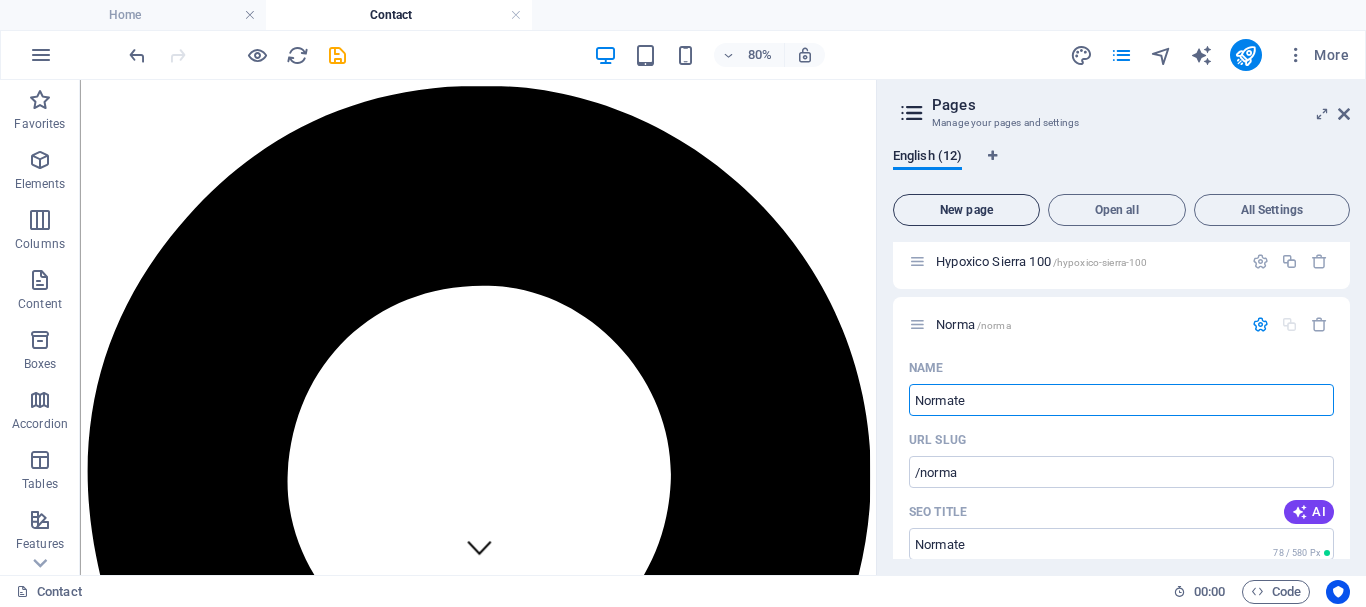 type on "Normate" 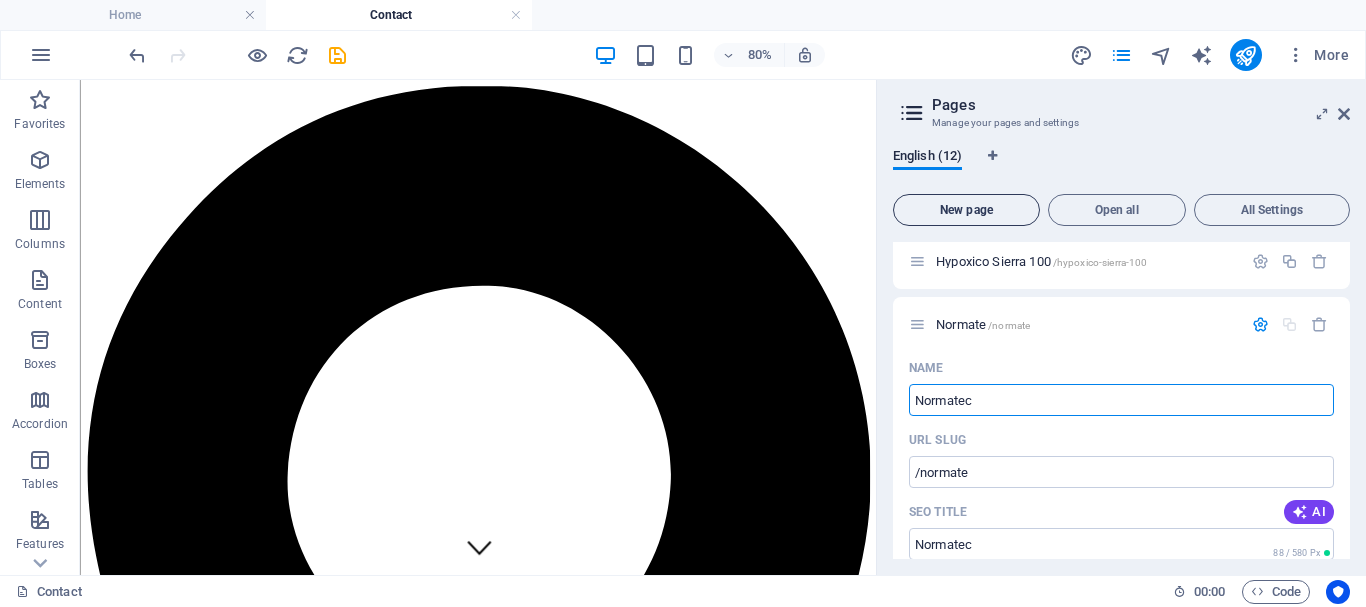 type on "Normatec" 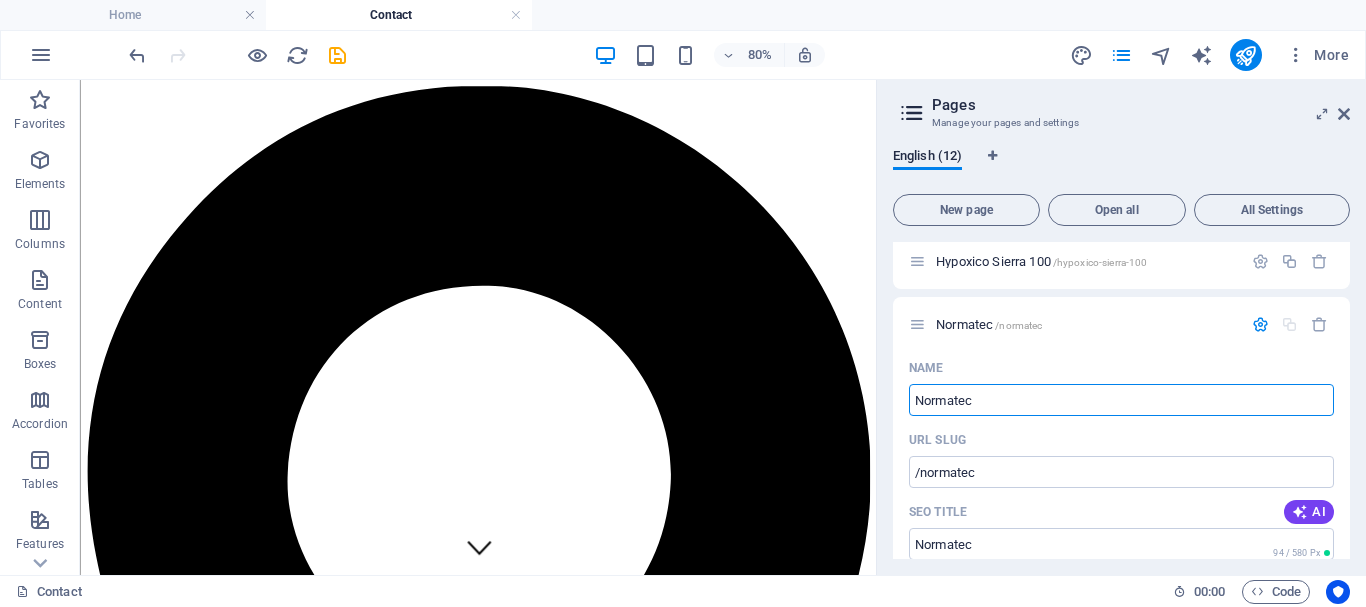 type on "Normatec" 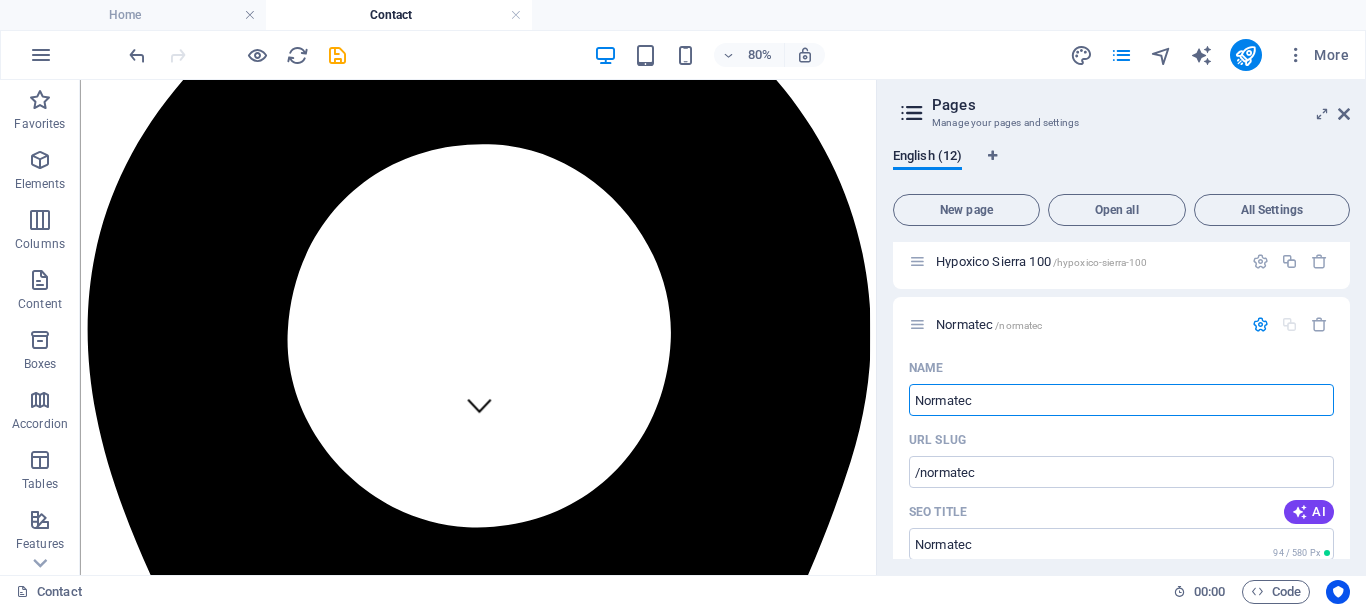 scroll, scrollTop: 184, scrollLeft: 0, axis: vertical 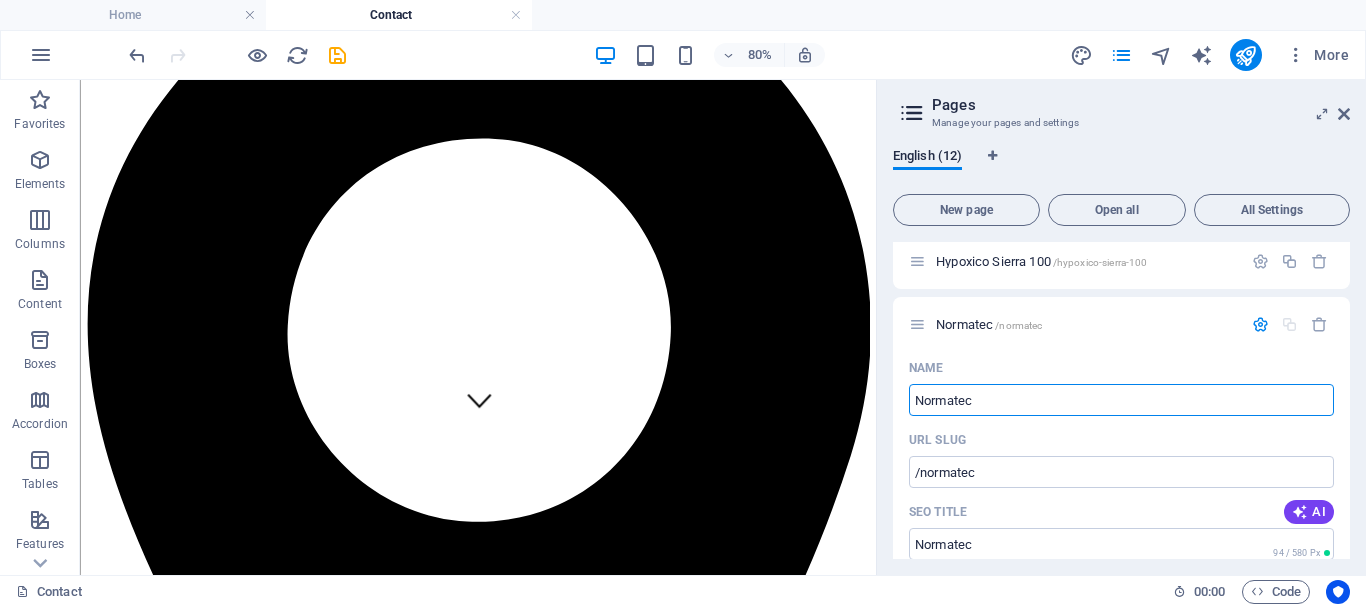 drag, startPoint x: 1065, startPoint y: 118, endPoint x: 977, endPoint y: 267, distance: 173.04623 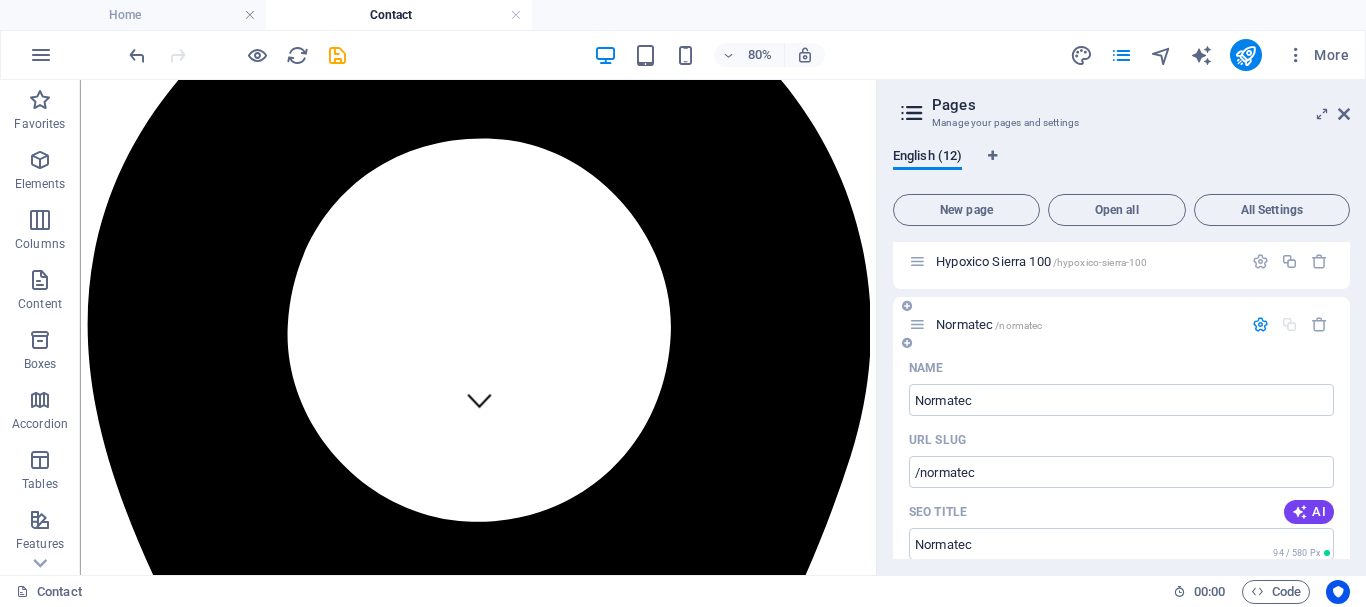 drag, startPoint x: 1346, startPoint y: 409, endPoint x: 1338, endPoint y: 438, distance: 30.083218 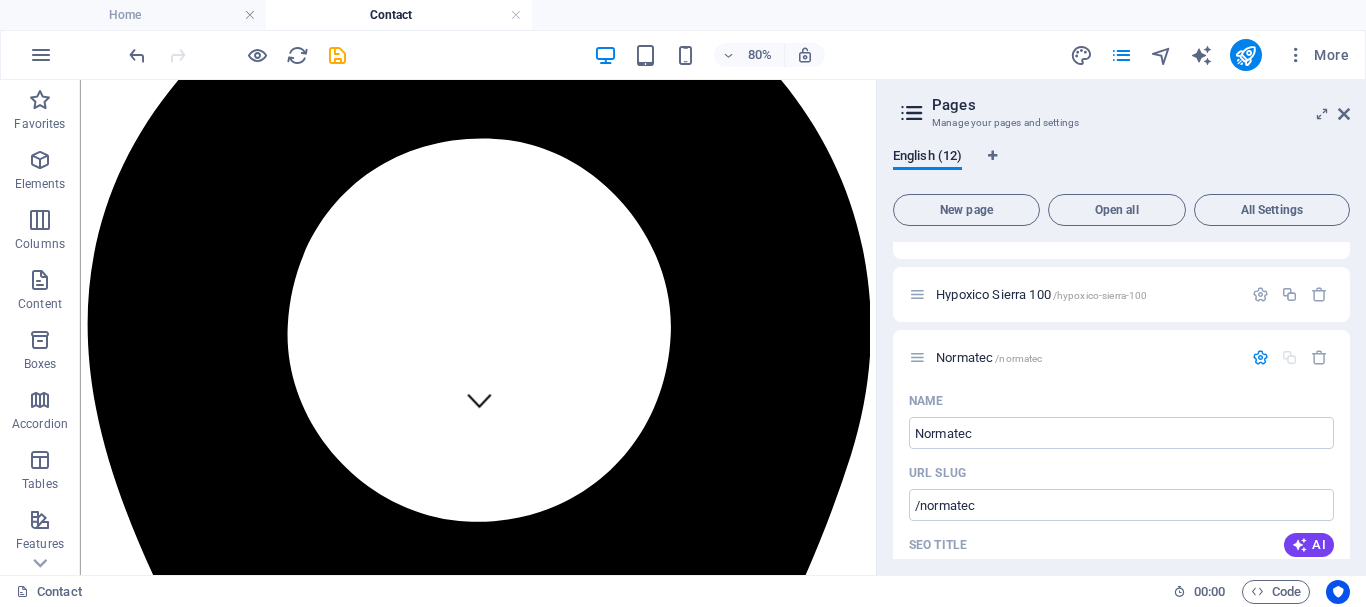 scroll, scrollTop: 641, scrollLeft: 0, axis: vertical 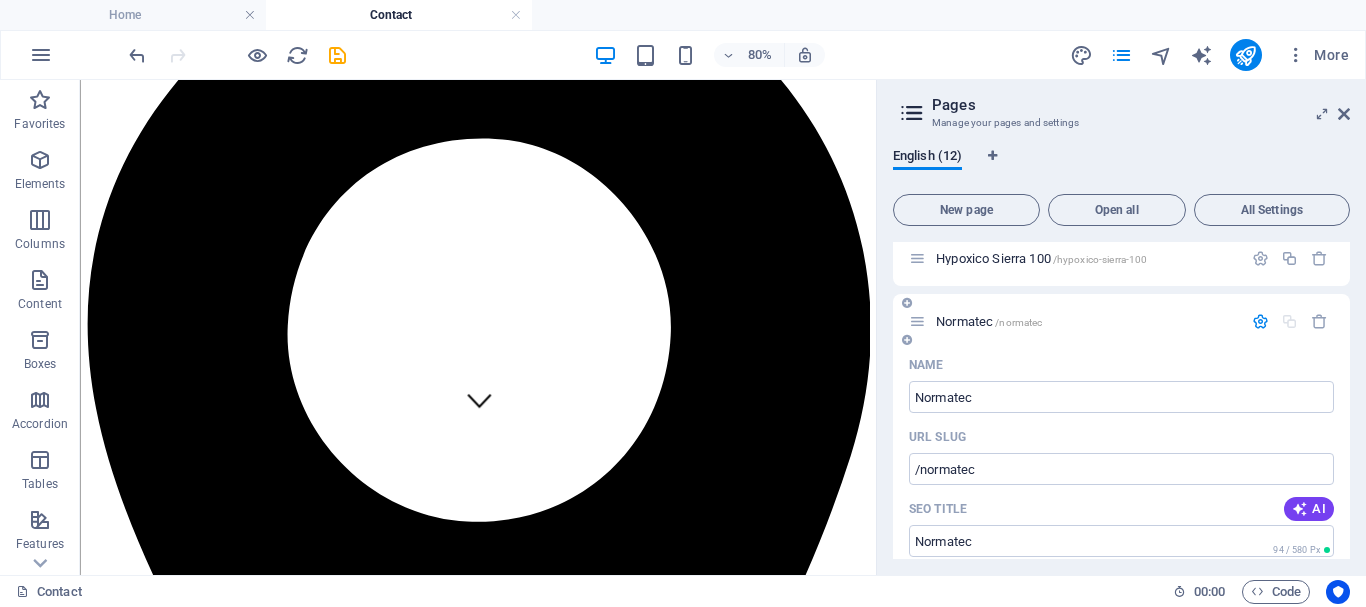 click at bounding box center [1290, 321] 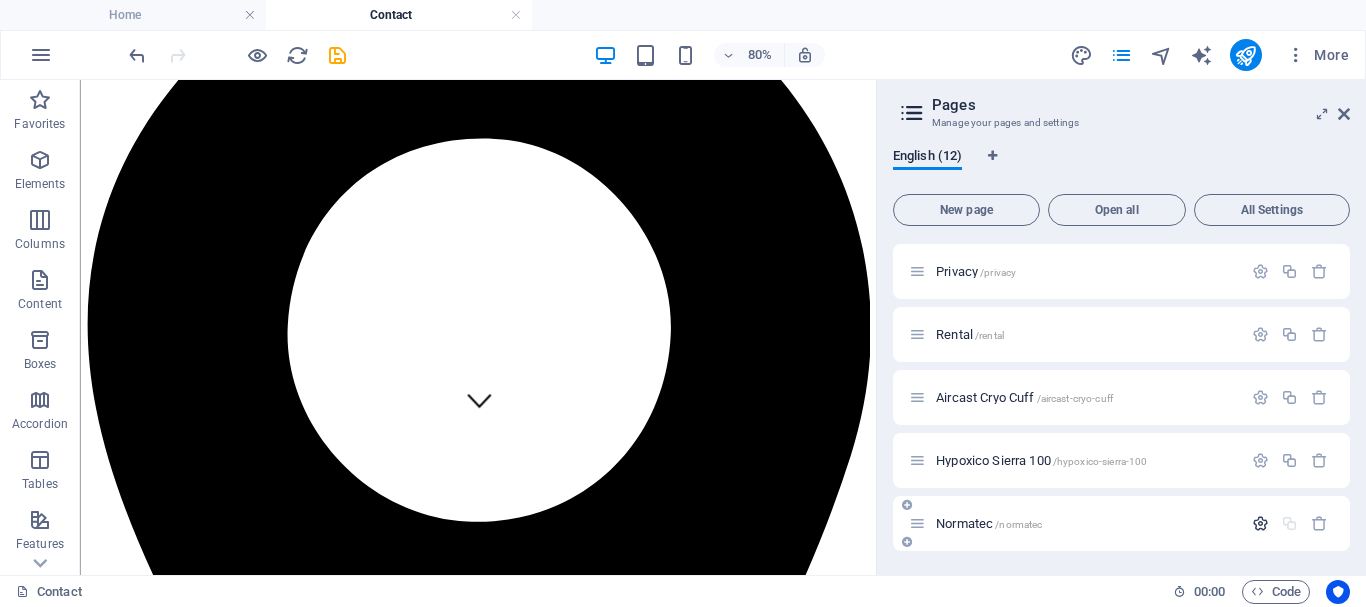 scroll, scrollTop: 439, scrollLeft: 0, axis: vertical 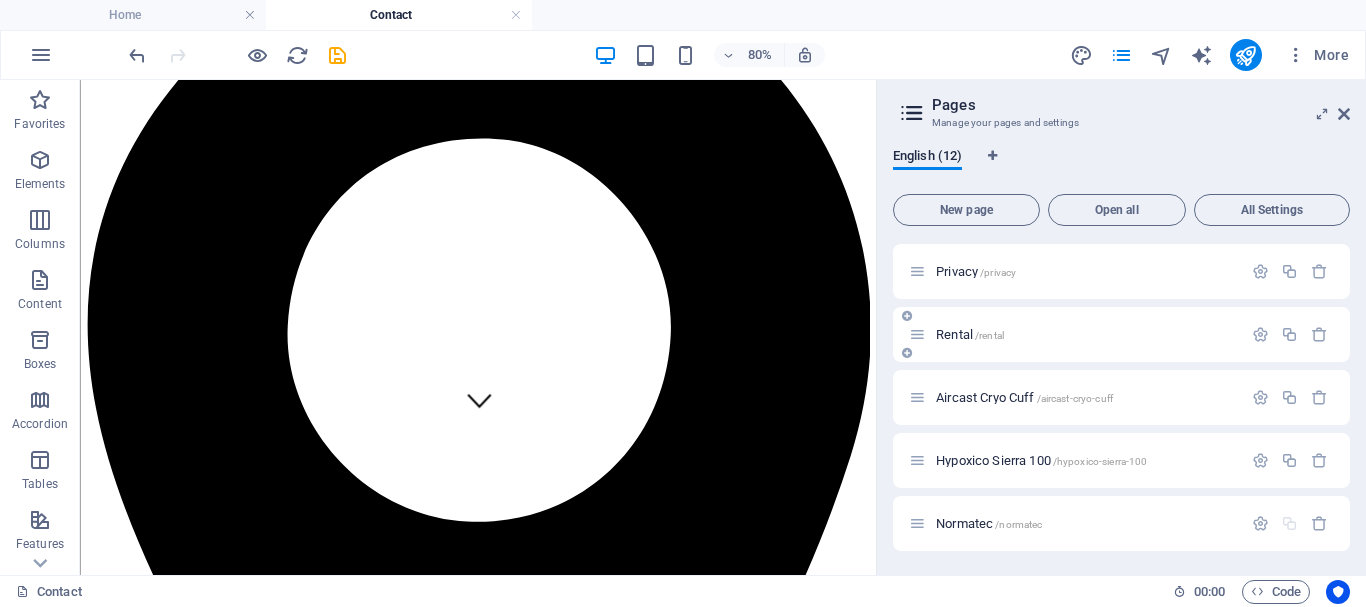click on "/rental" at bounding box center [989, 335] 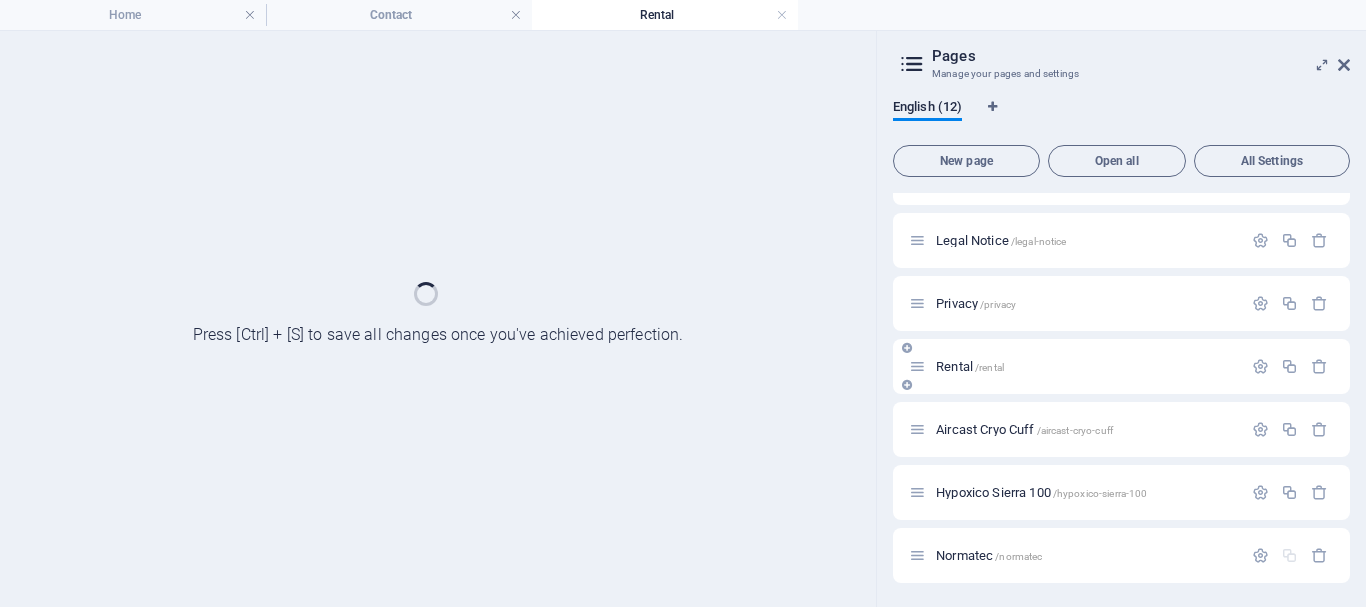 scroll, scrollTop: 0, scrollLeft: 0, axis: both 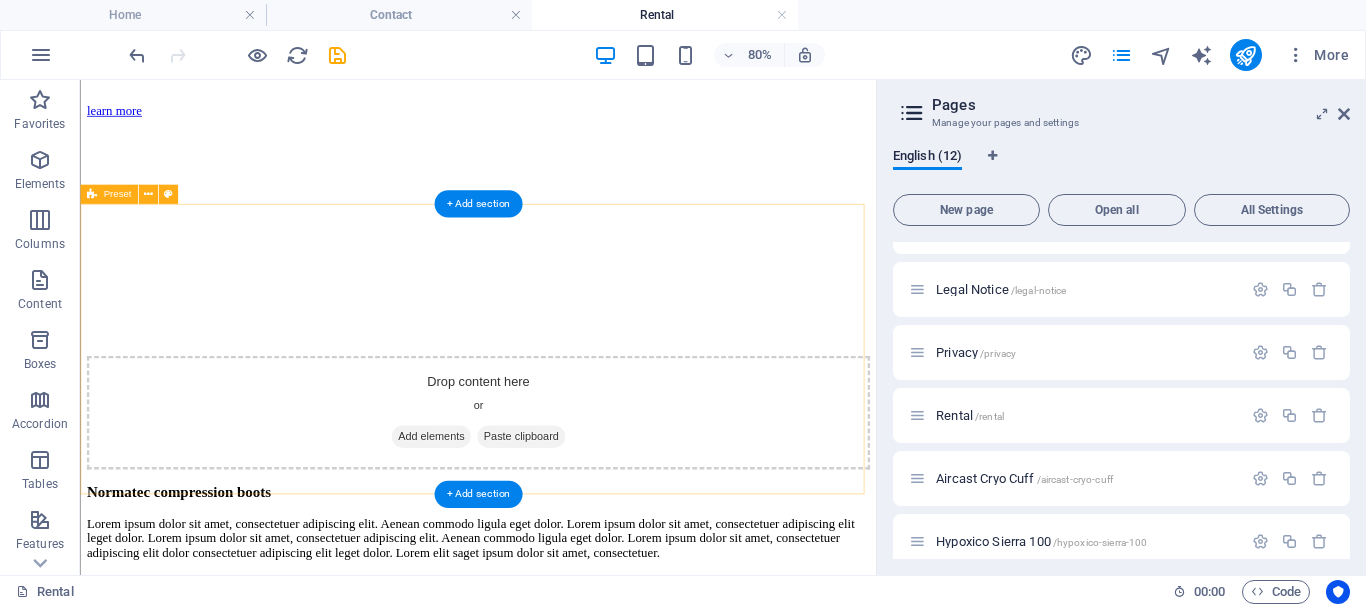 click on "Normatec compression boots Lorem ipsum dolor sit amet, consectetuer adipiscing elit. Aenean commodo ligula eget dolor. Lorem ipsum dolor sit amet, consectetuer adipiscing elit leget dolor. Lorem ipsum dolor sit amet, consectetuer adipiscing elit. Aenean commodo ligula eget dolor. Lorem ipsum dolor sit amet, consectetuer adipiscing elit dolor consectetuer adipiscing elit leget dolor. Lorem elit saget ipsum dolor sit amet, consectetuer. Drop content here or  Add elements  Paste clipboard" at bounding box center [577, 813] 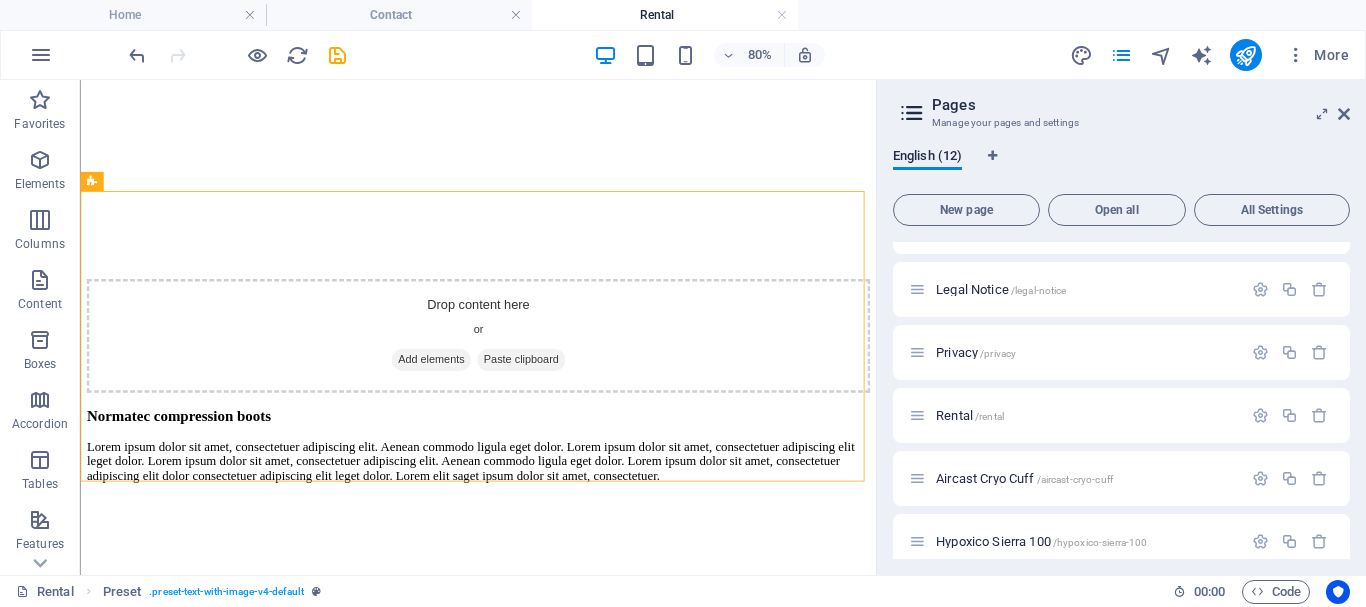 scroll, scrollTop: 731, scrollLeft: 0, axis: vertical 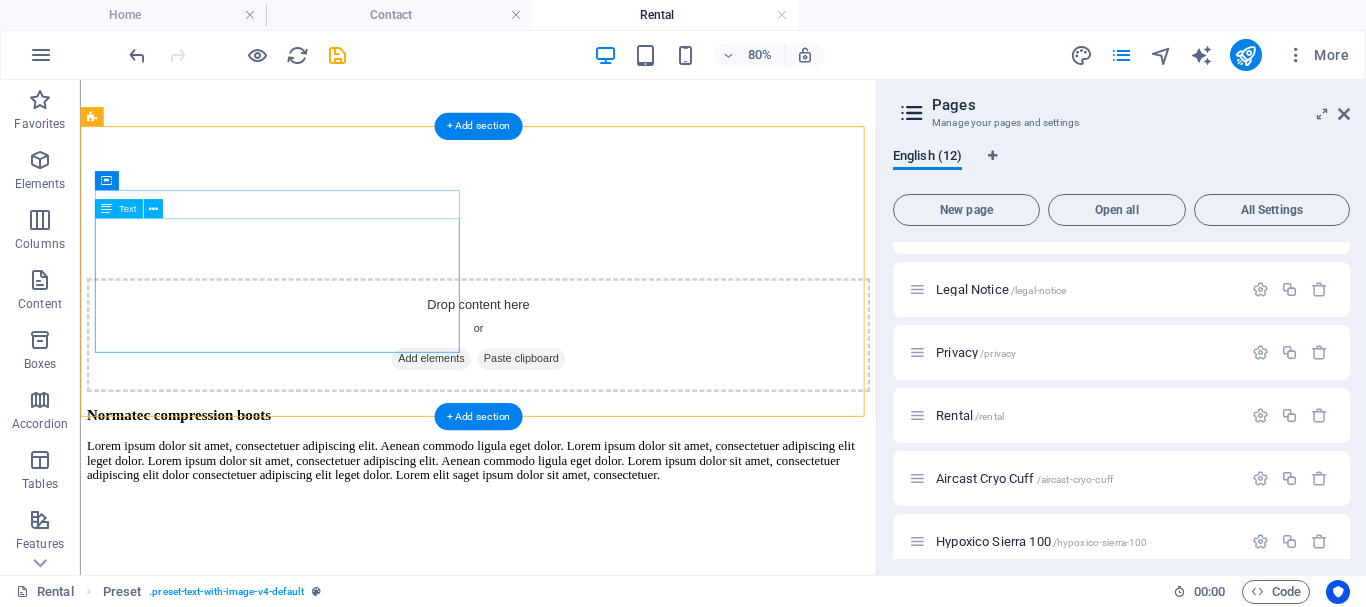 click on "Lorem ipsum dolor sit amet, consectetuer adipiscing elit. Aenean commodo ligula eget dolor. Lorem ipsum dolor sit amet, consectetuer adipiscing elit leget dolor. Lorem ipsum dolor sit amet, consectetuer adipiscing elit. Aenean commodo ligula eget dolor. Lorem ipsum dolor sit amet, consectetuer adipiscing elit dolor consectetuer adipiscing elit leget dolor. Lorem elit saget ipsum dolor sit amet, consectetuer." at bounding box center [577, 556] 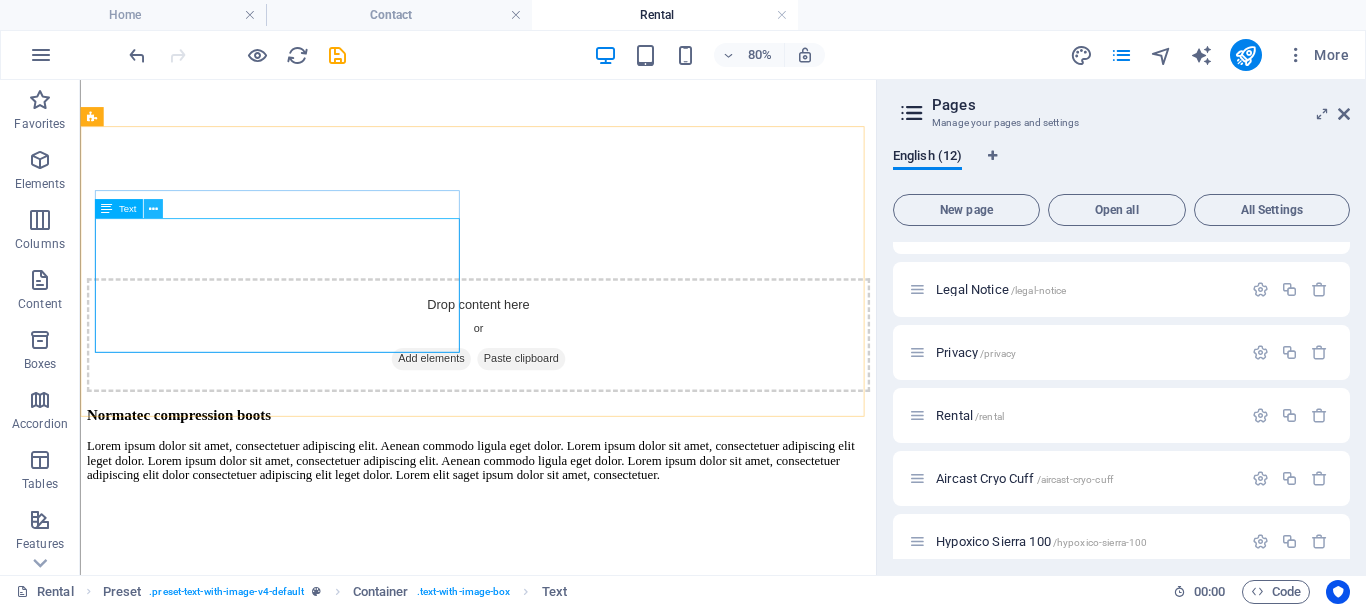 click at bounding box center (152, 208) 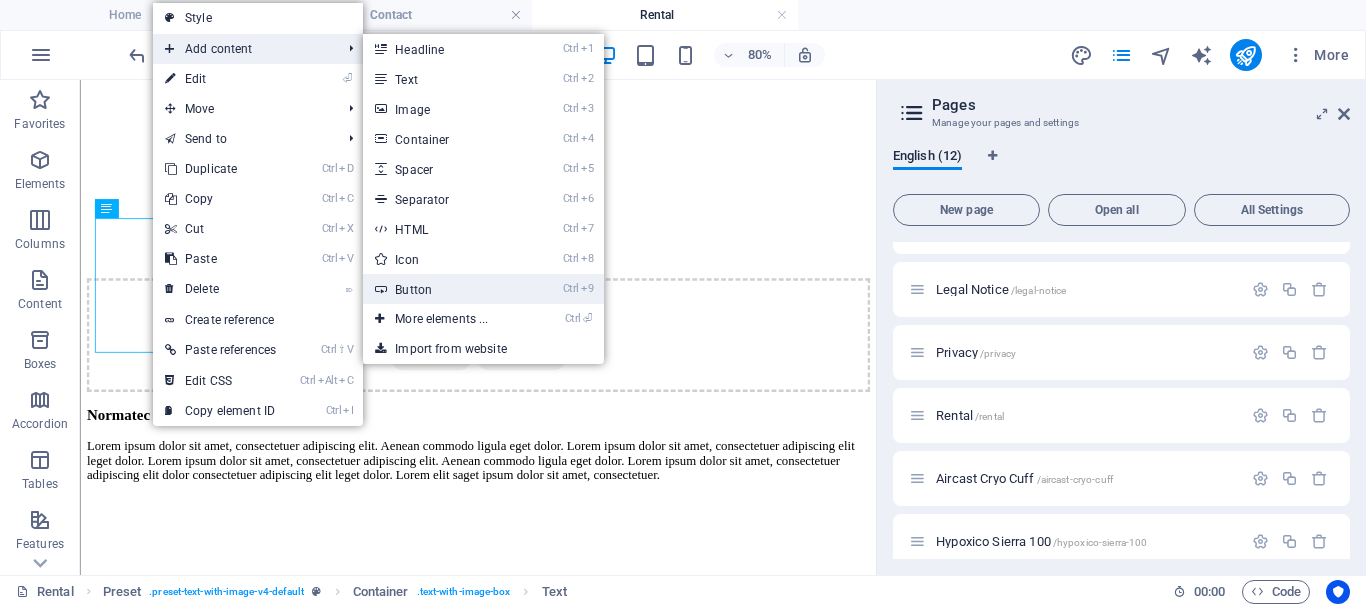 click on "Ctrl 9  Button" at bounding box center [445, 289] 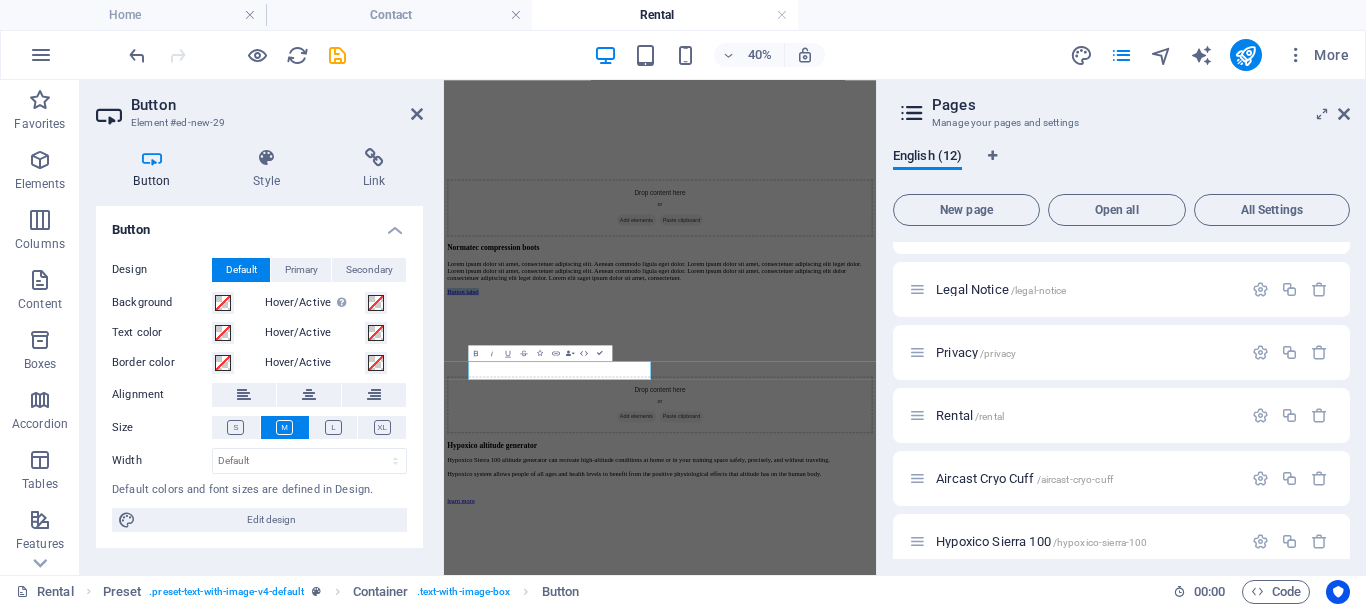scroll, scrollTop: 369, scrollLeft: 0, axis: vertical 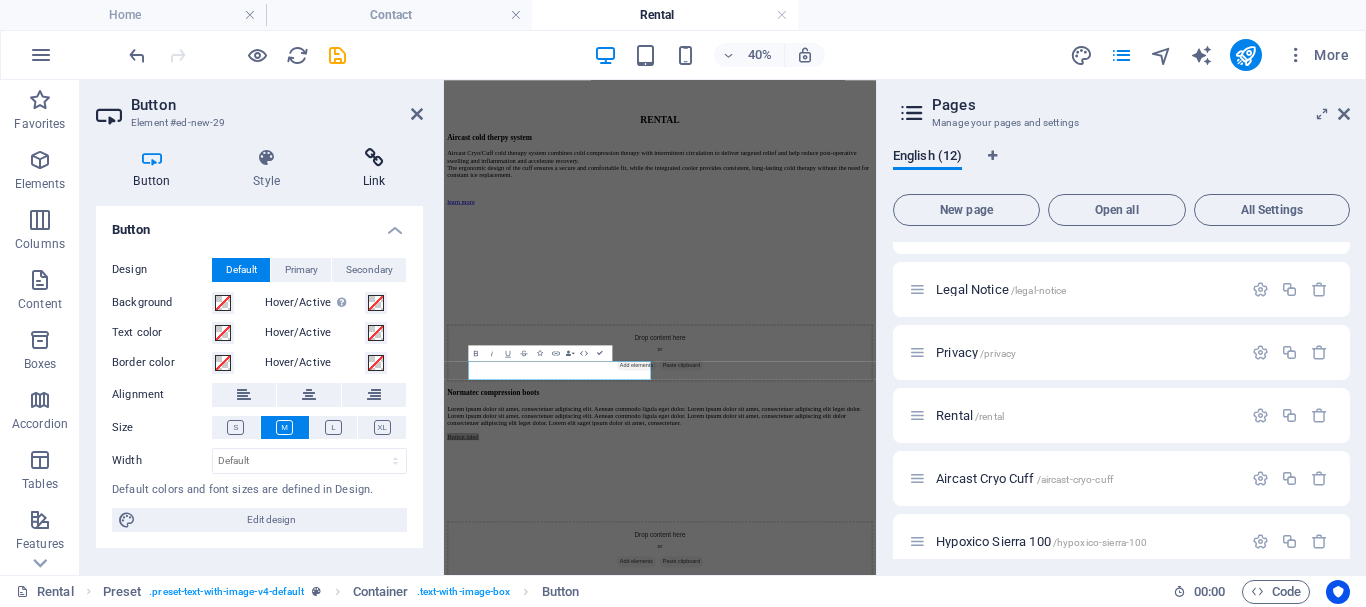click at bounding box center [374, 158] 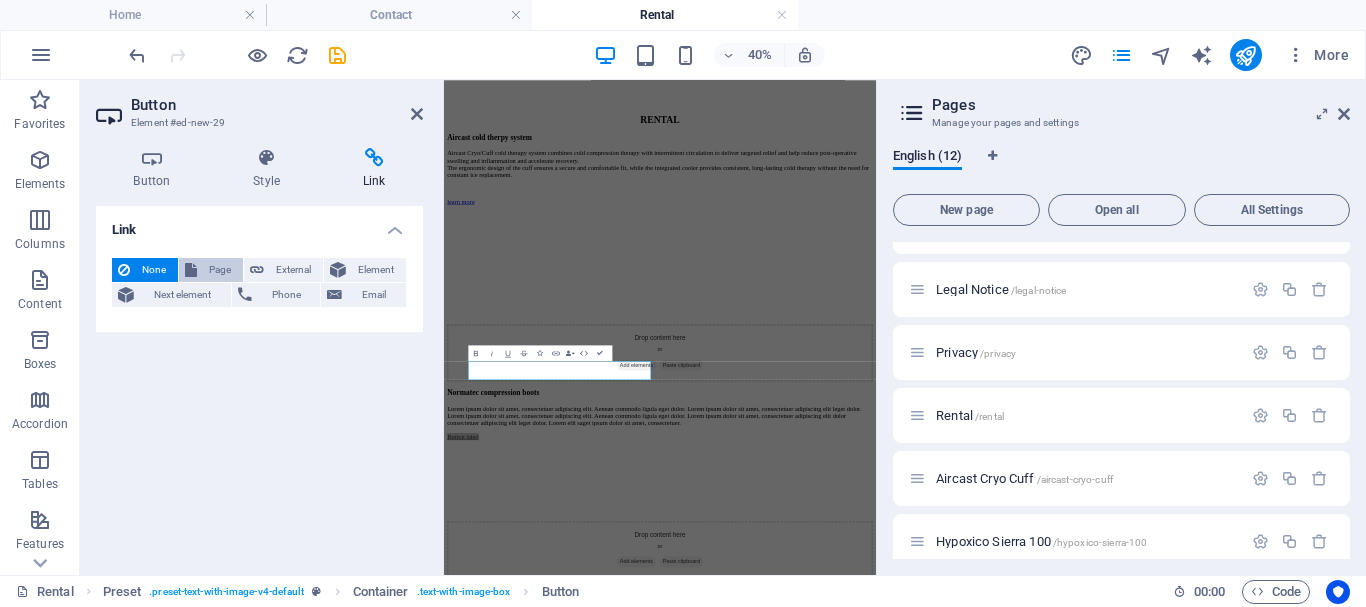 click on "Page" at bounding box center (220, 270) 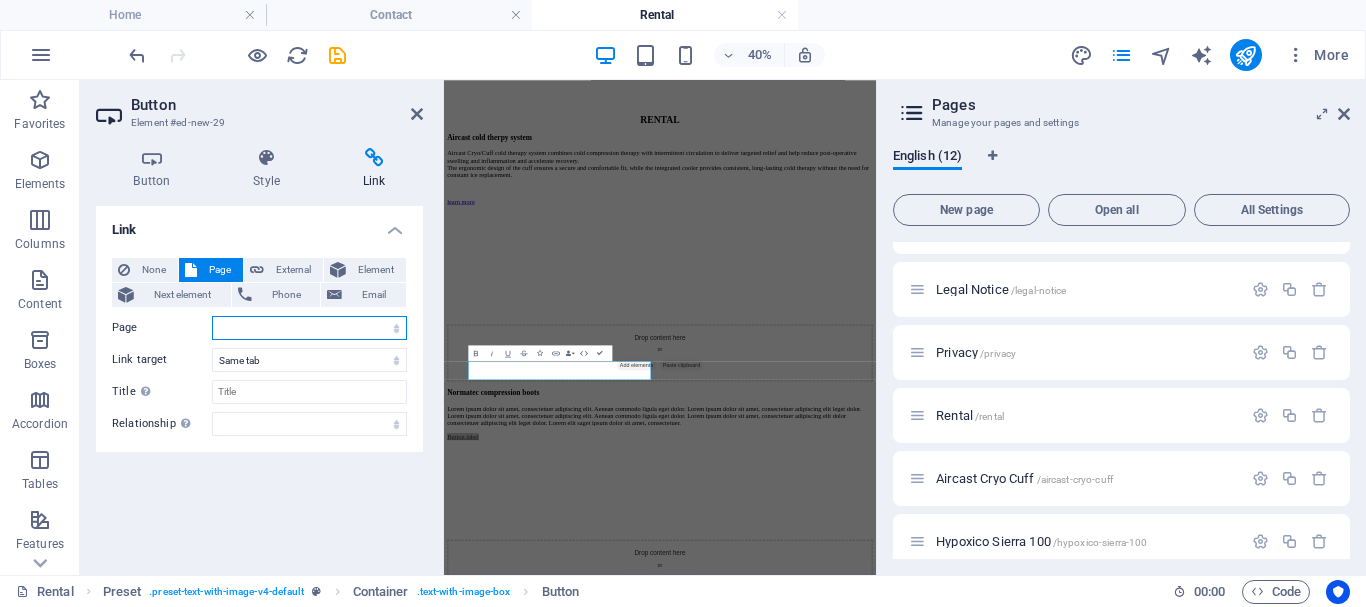 click on "Home About Services Rental Contact" at bounding box center [309, 328] 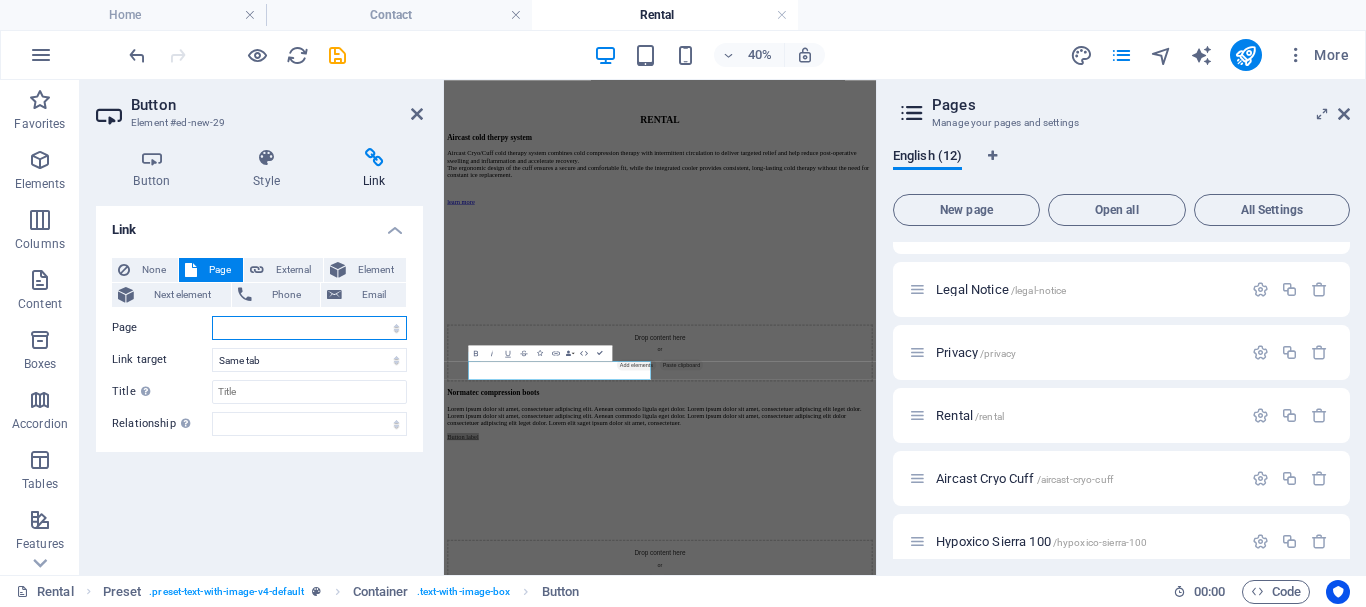 select on "11" 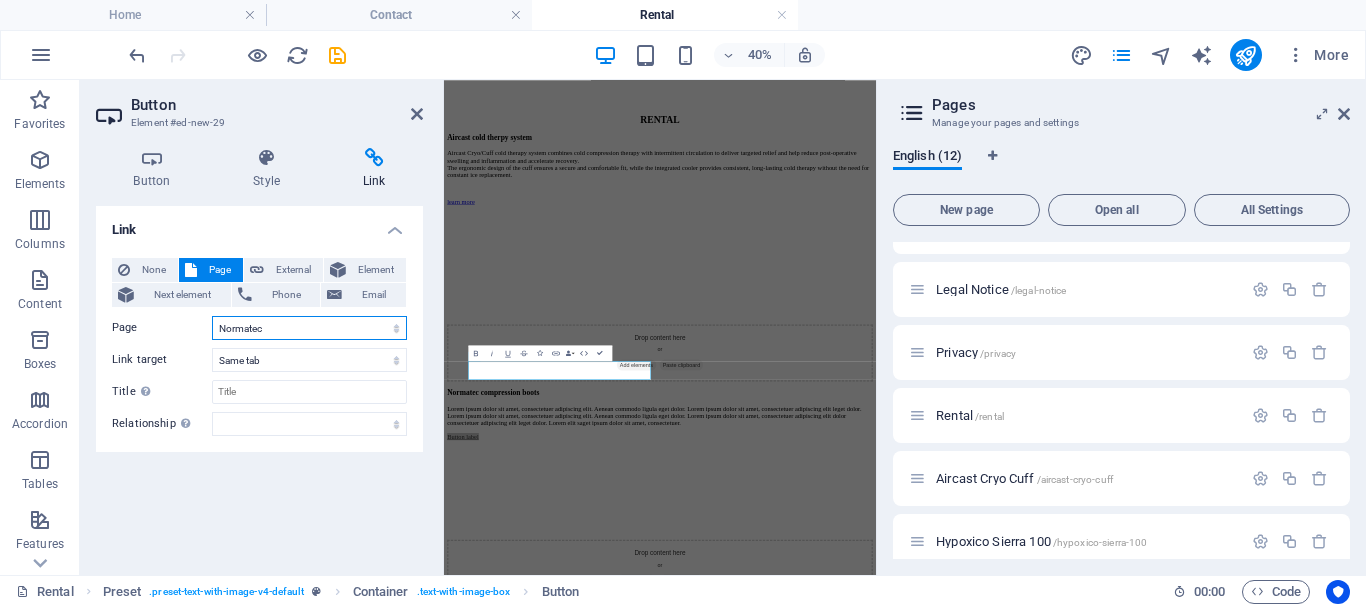 click on "Home About Services Rental Contact" at bounding box center (309, 328) 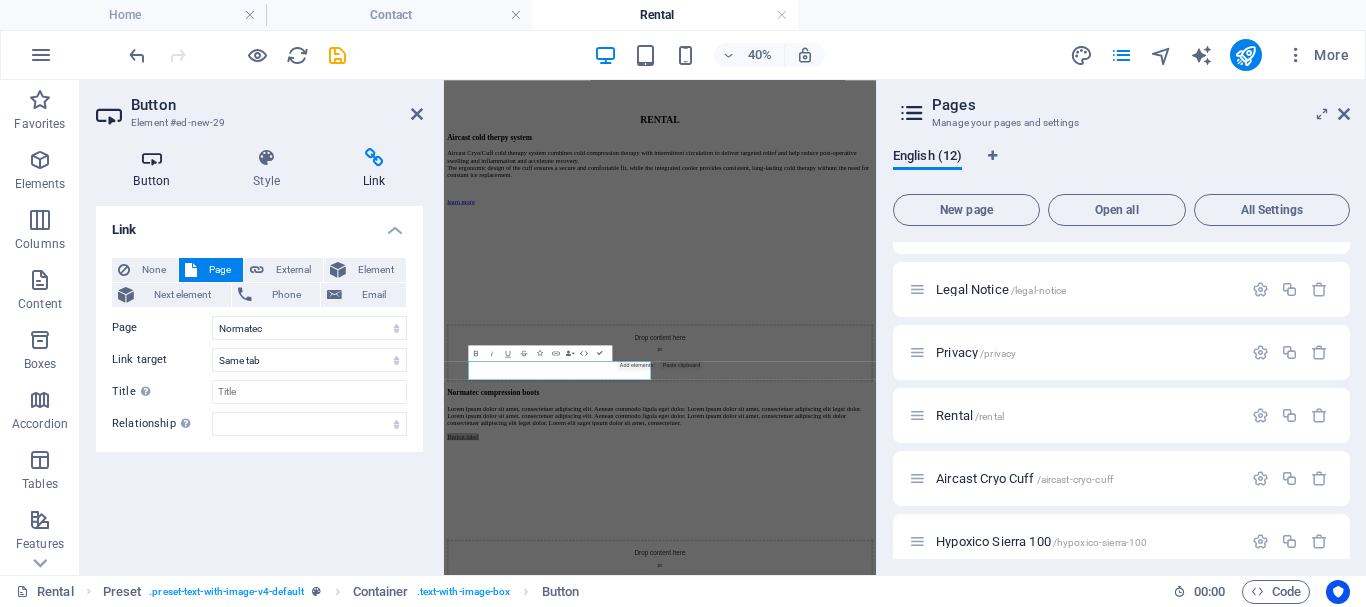 click at bounding box center (152, 158) 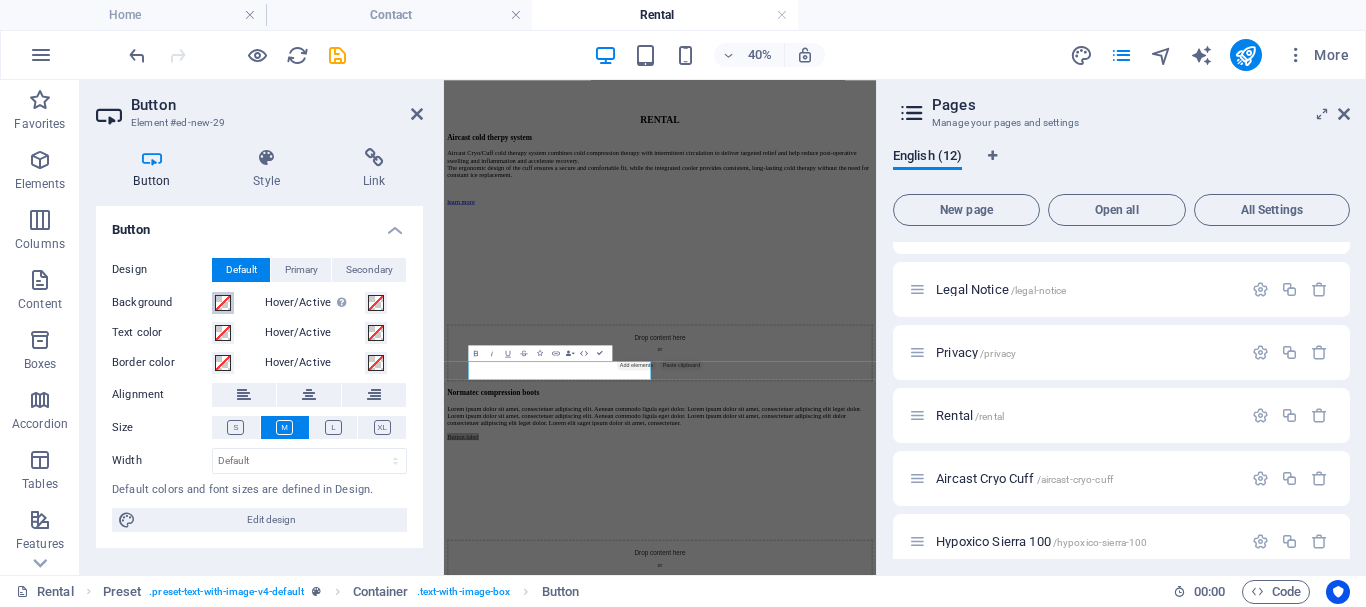 click at bounding box center (223, 303) 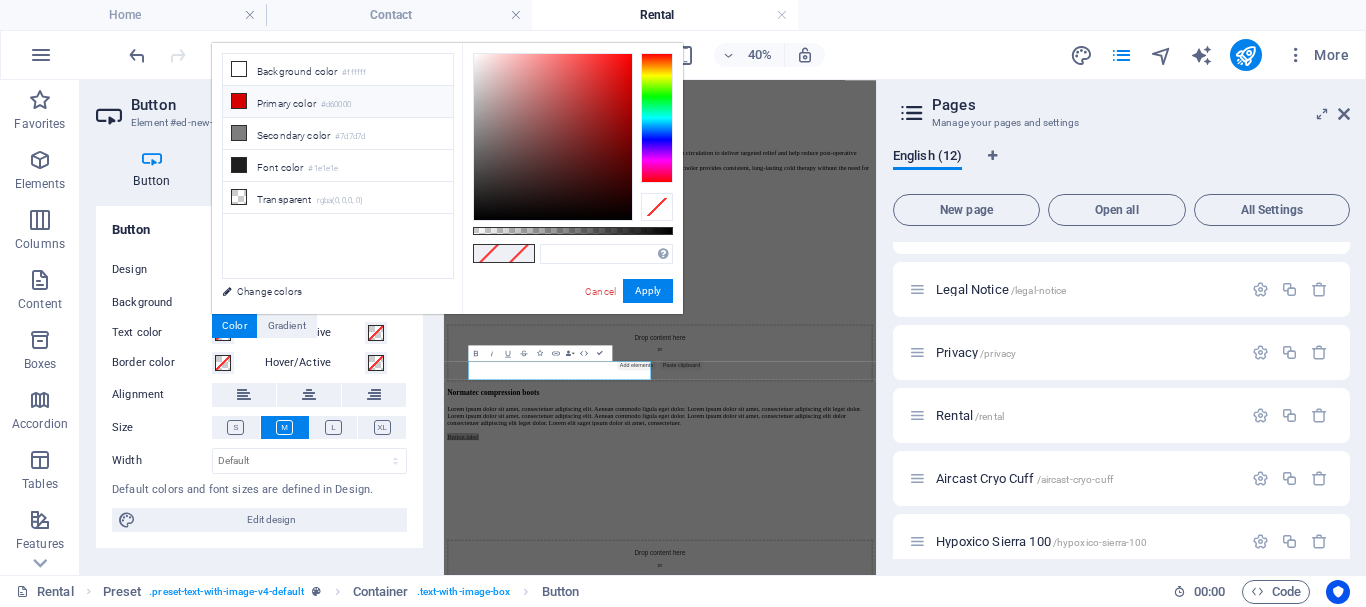 click on "Primary color
#d60000" at bounding box center [338, 102] 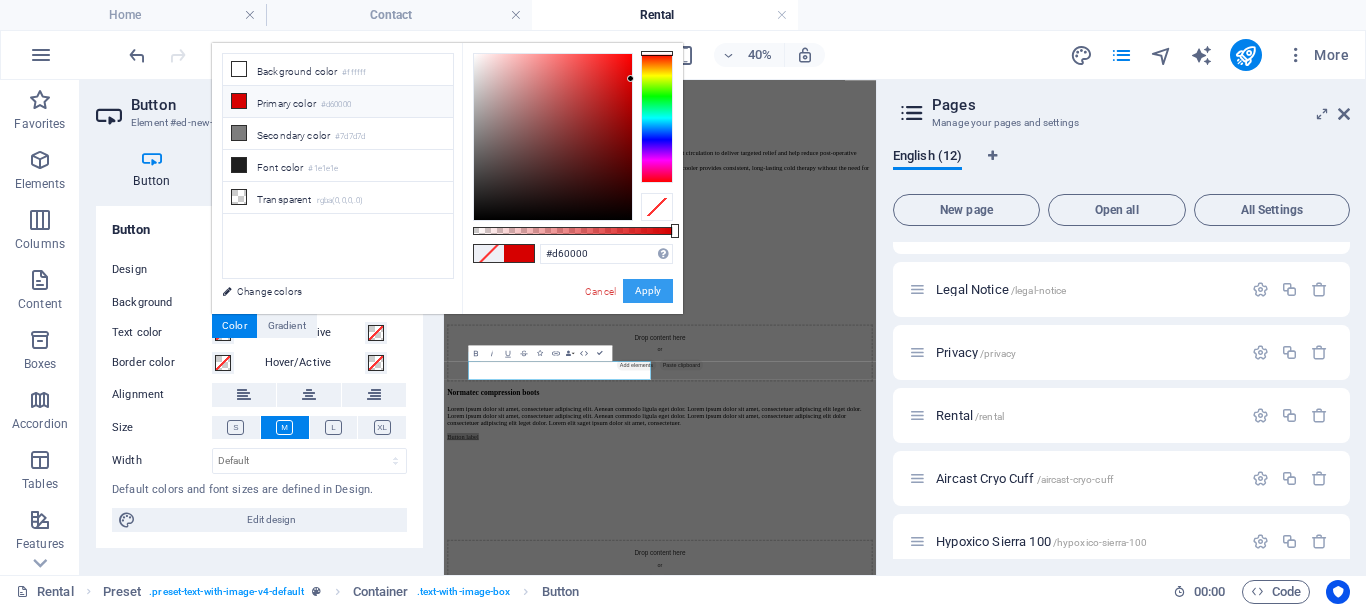 click on "Apply" at bounding box center [648, 291] 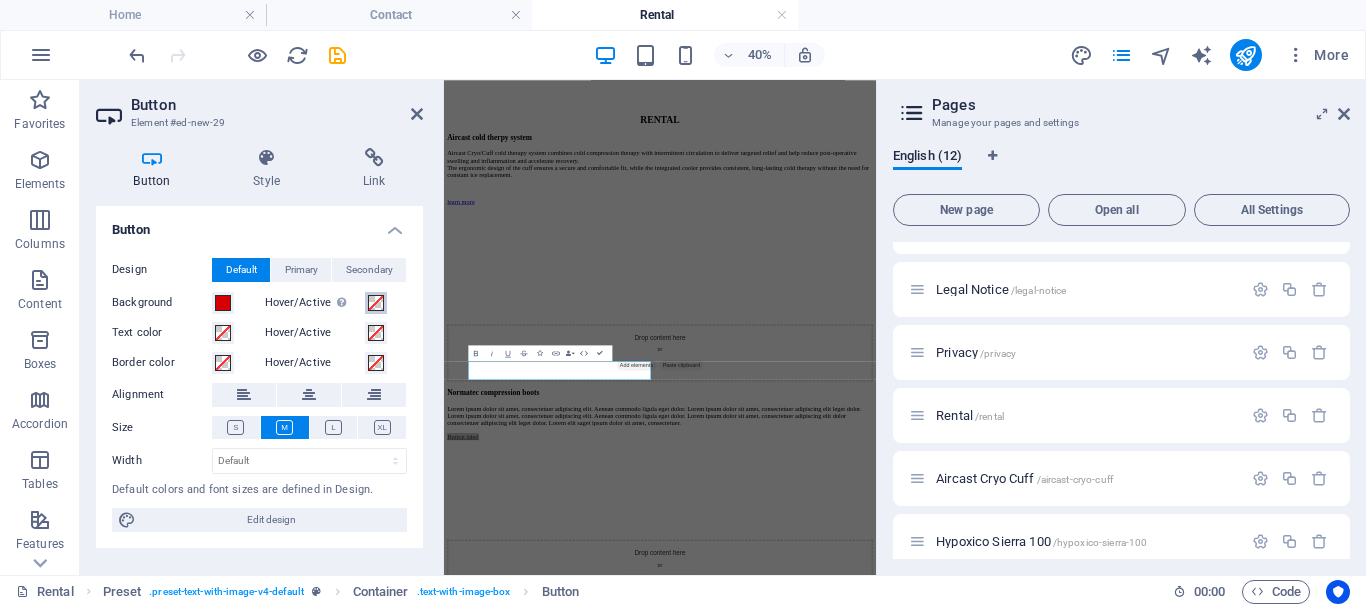 click at bounding box center (376, 303) 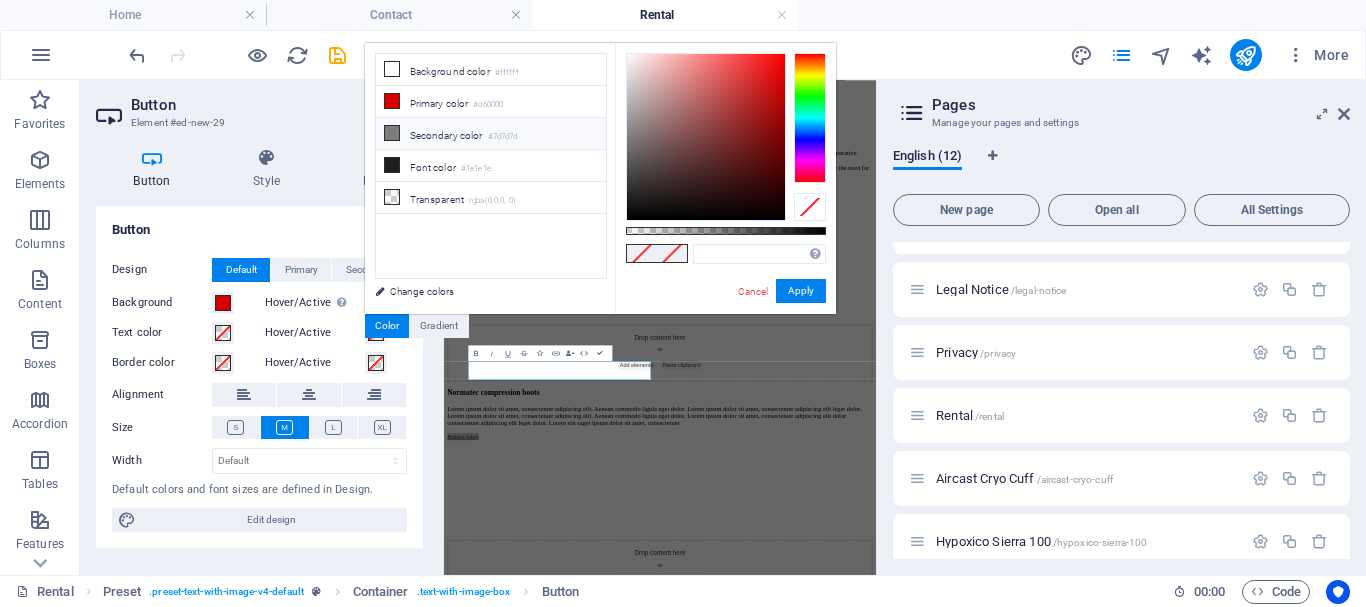 click on "Secondary color
#7d7d7d" at bounding box center (491, 134) 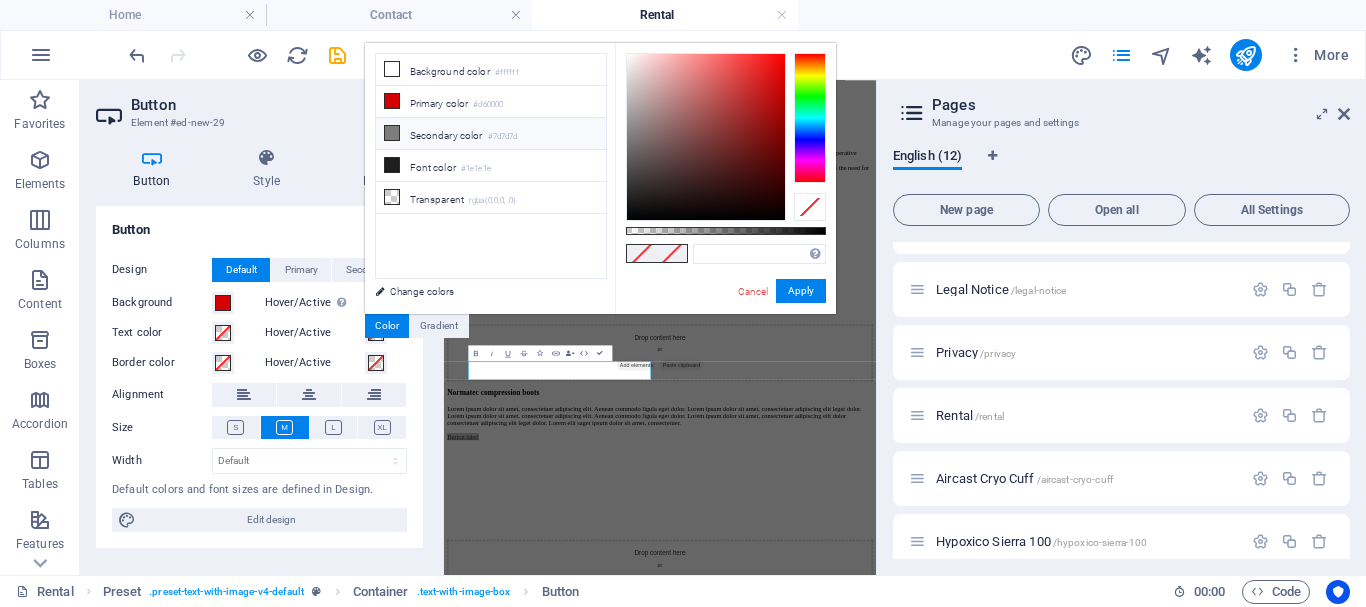 type on "#7d7d7d" 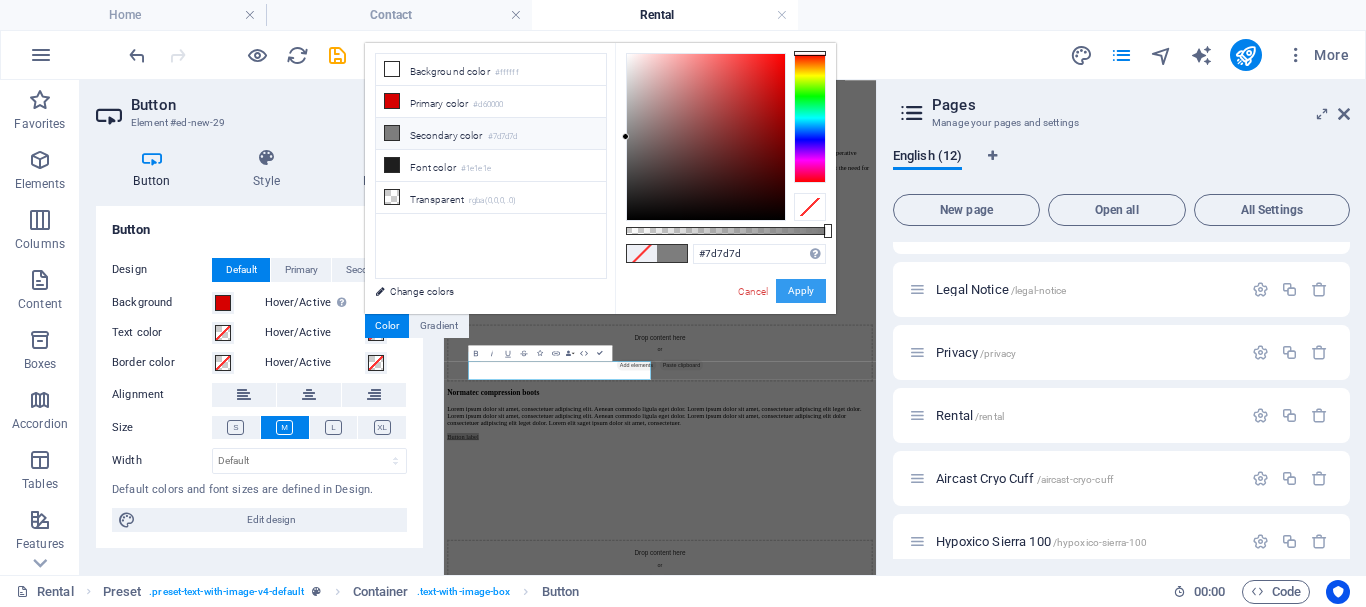 click on "Apply" at bounding box center [801, 291] 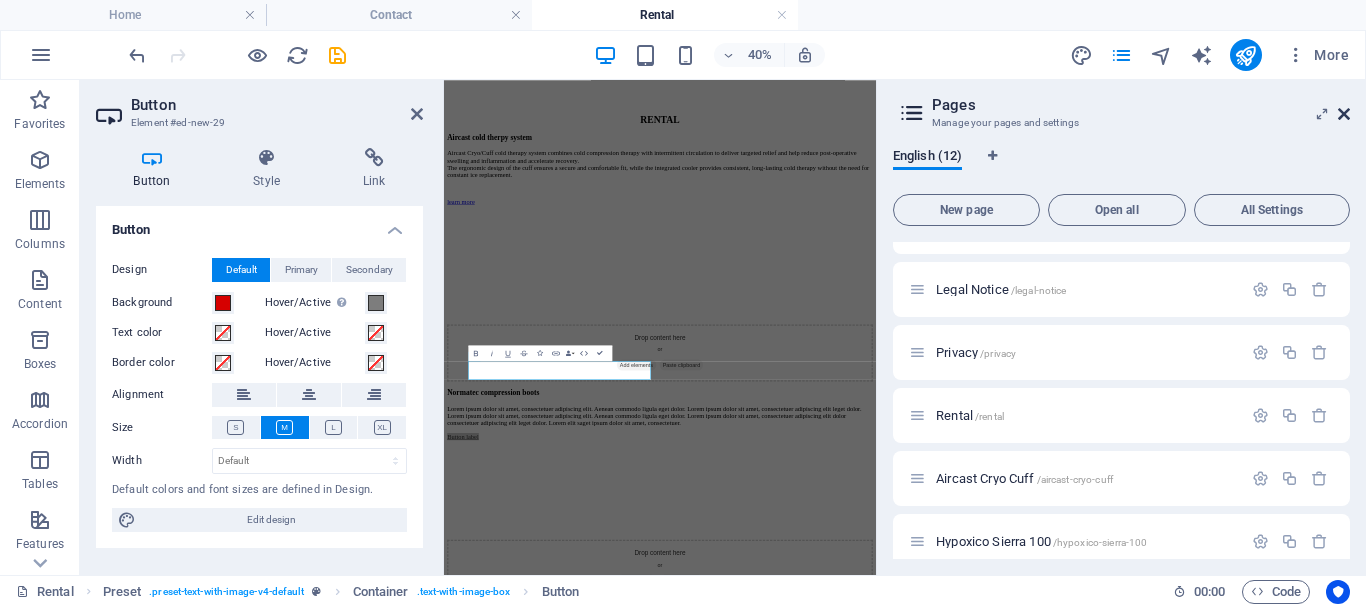 click at bounding box center (1344, 114) 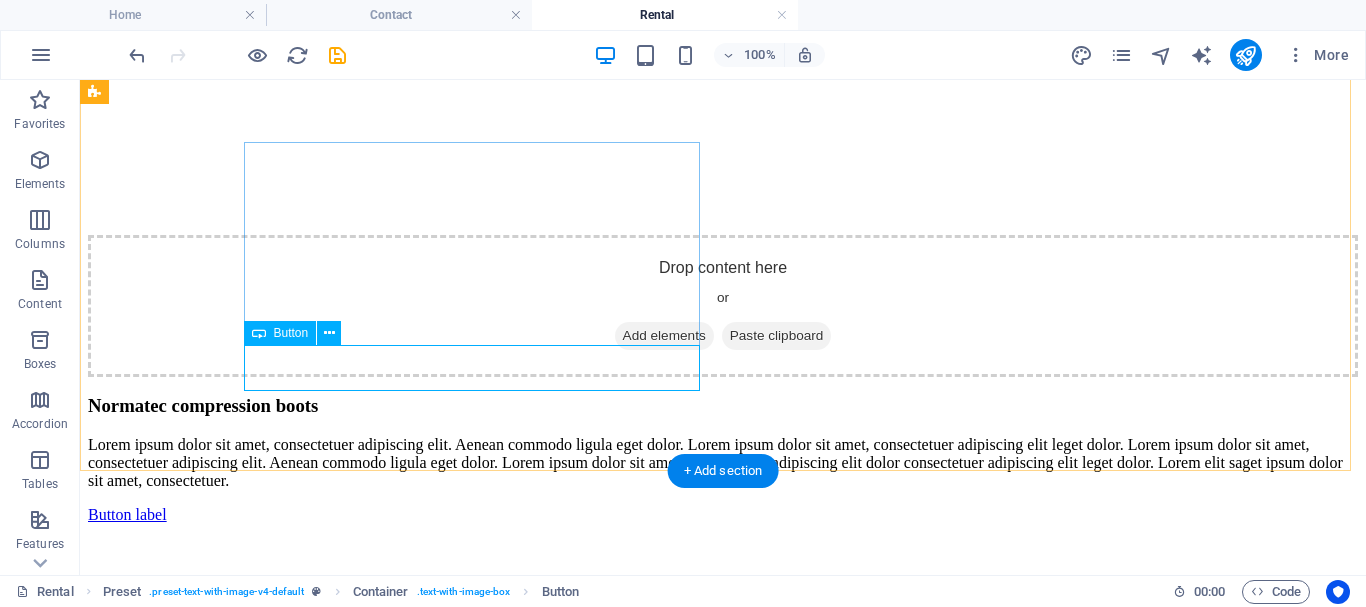 scroll, scrollTop: 807, scrollLeft: 0, axis: vertical 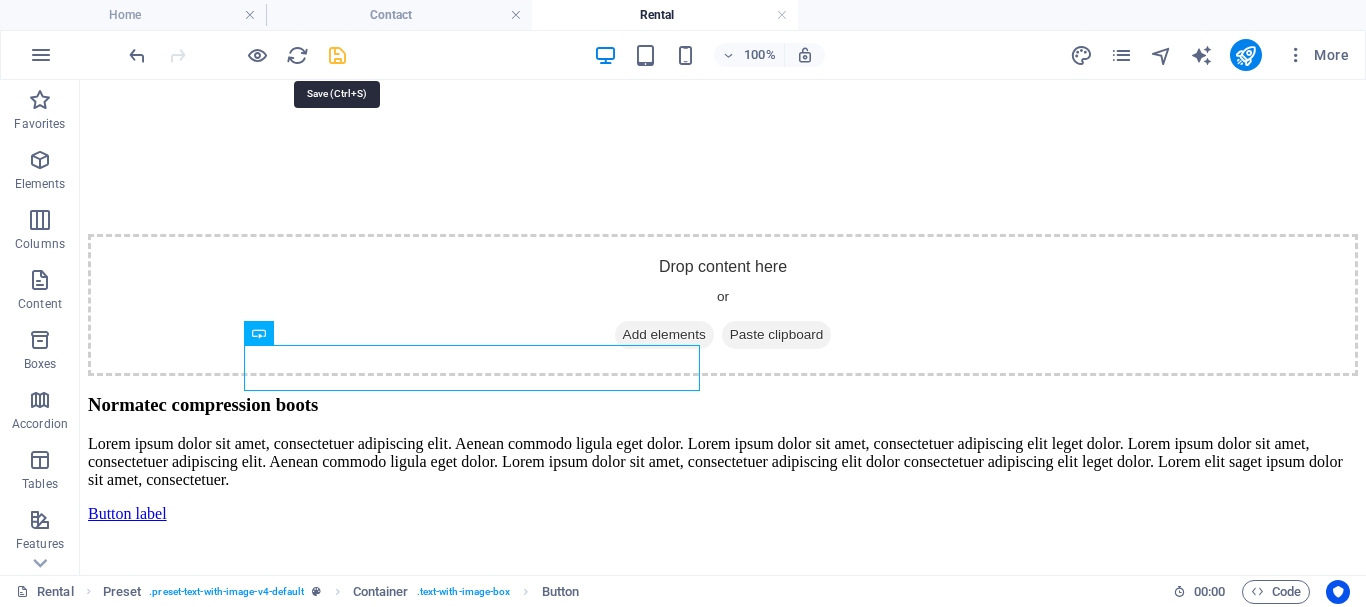 click at bounding box center (337, 55) 